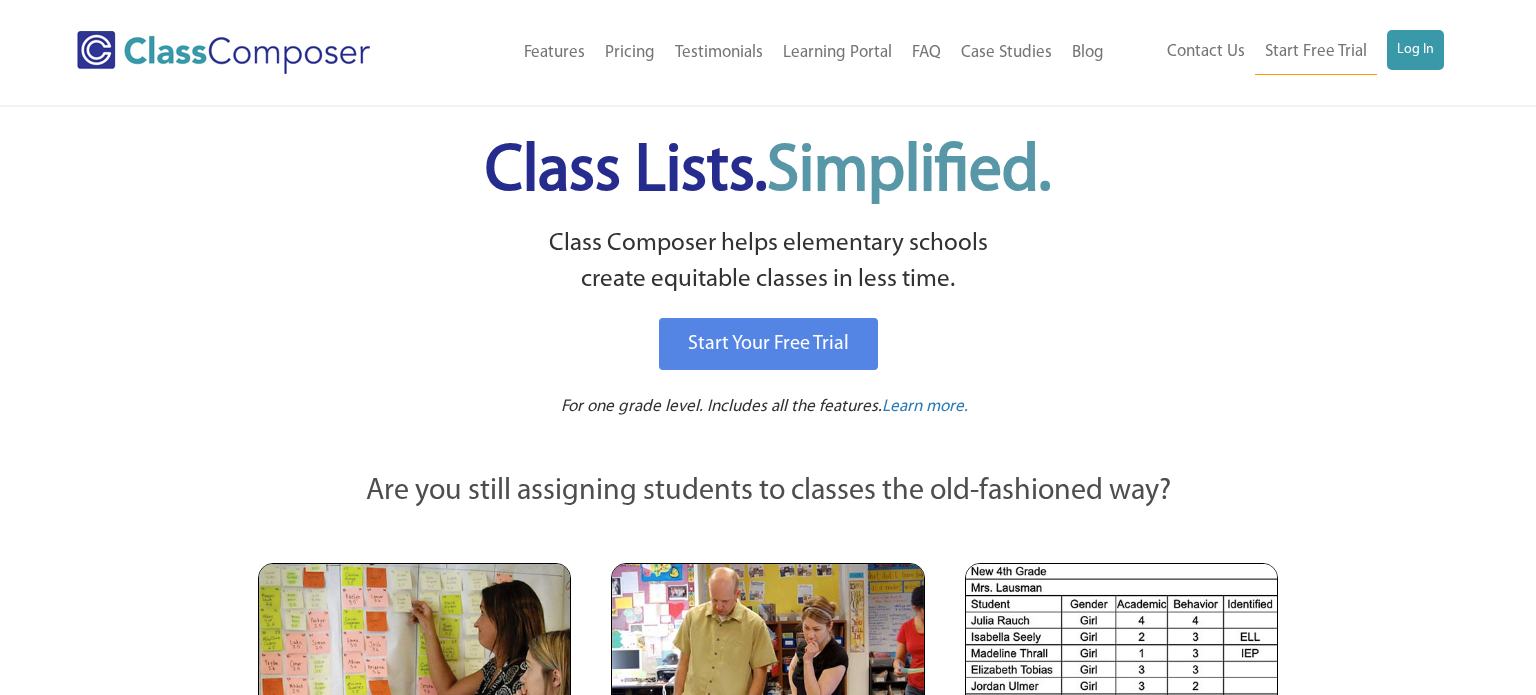 scroll, scrollTop: 0, scrollLeft: 0, axis: both 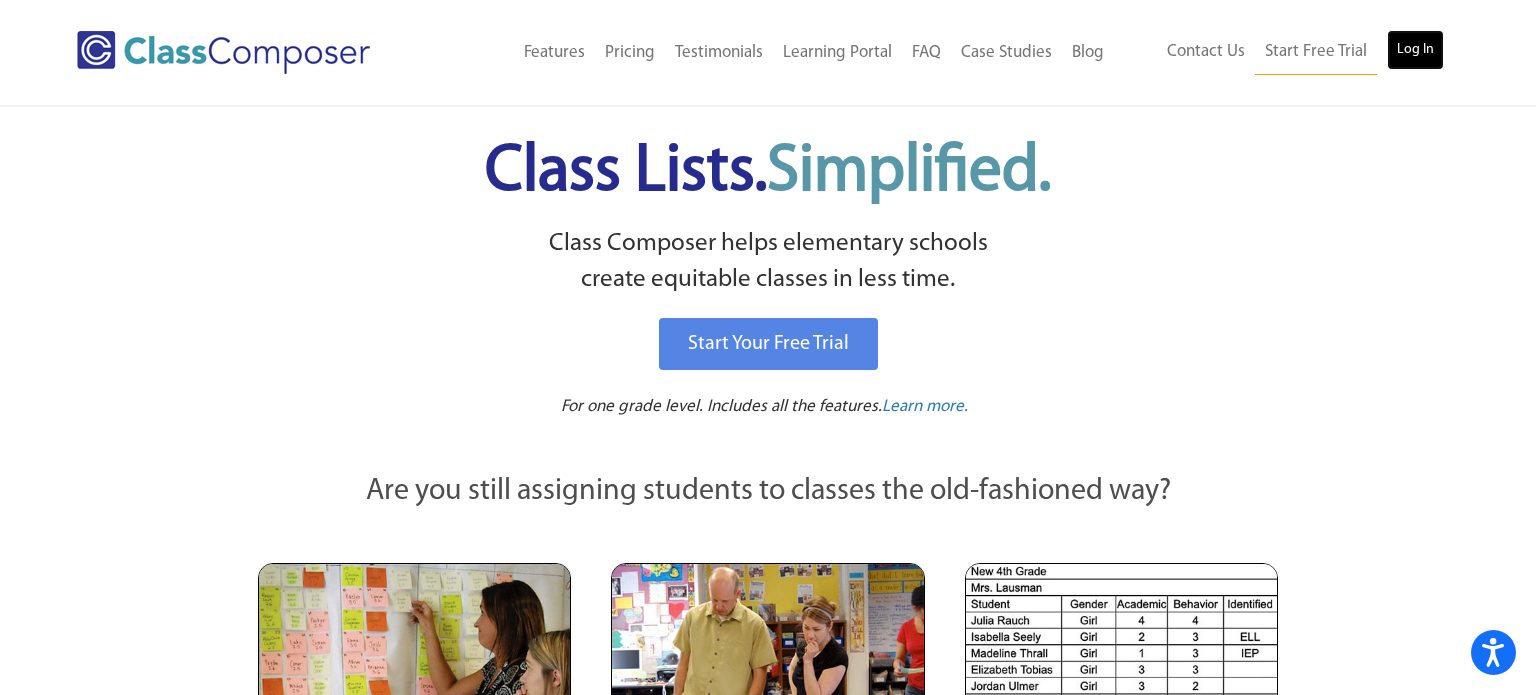 click on "Log In" at bounding box center (1415, 50) 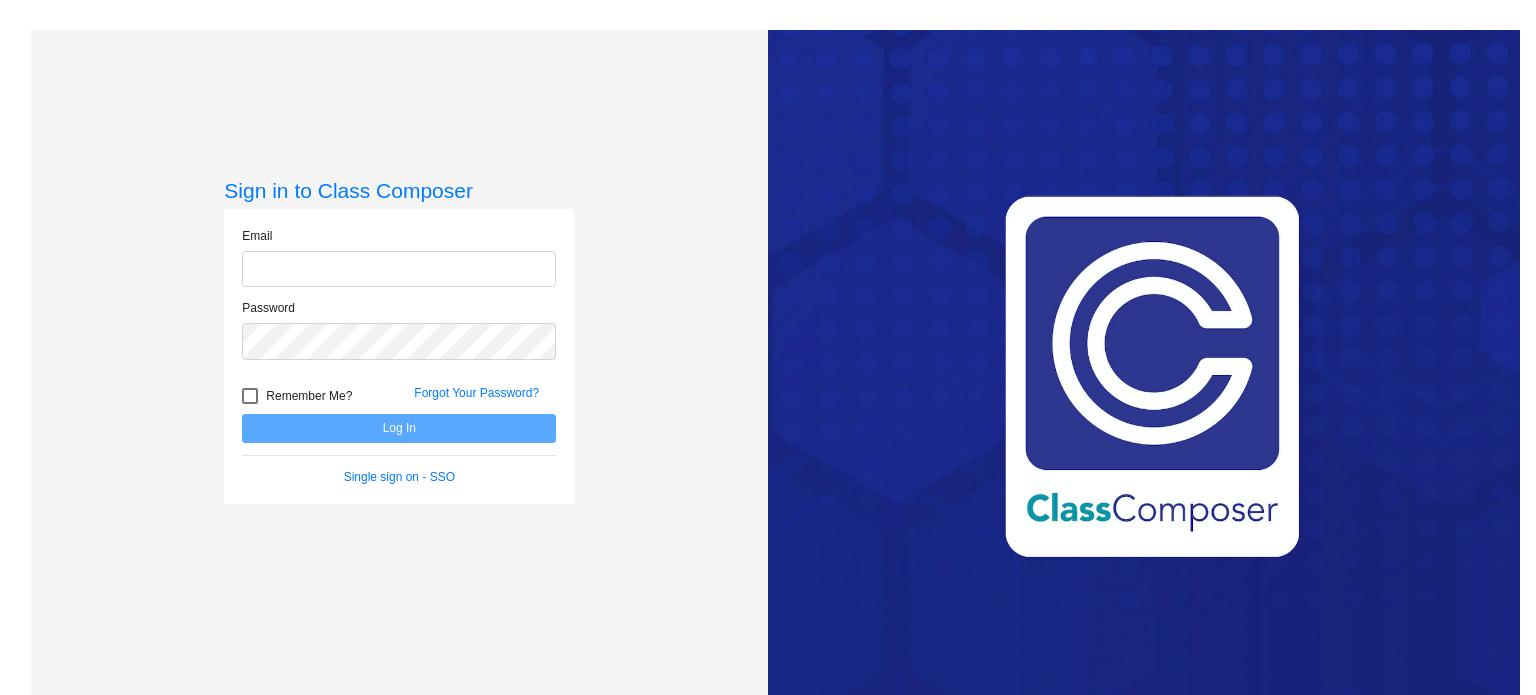 scroll, scrollTop: 0, scrollLeft: 0, axis: both 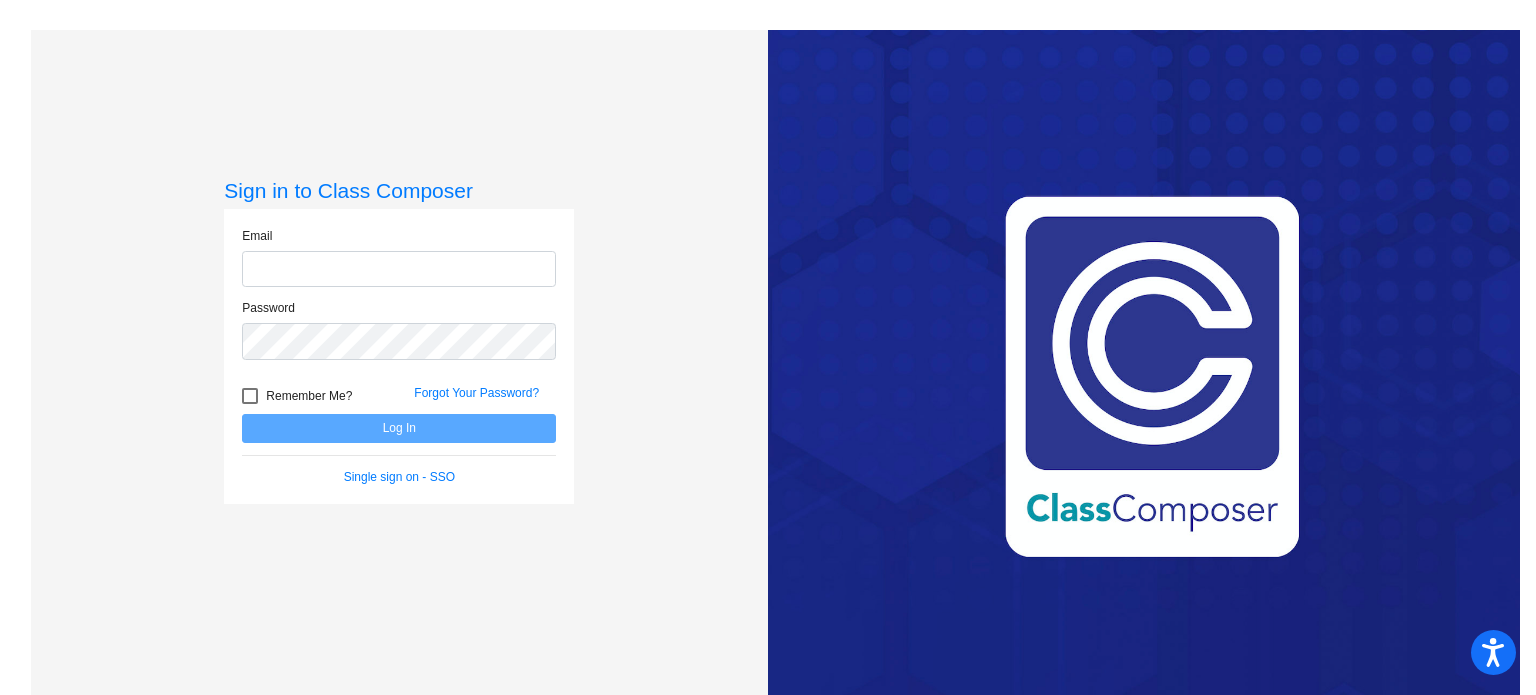 type on "[EMAIL_ADDRESS][DOMAIN_NAME]" 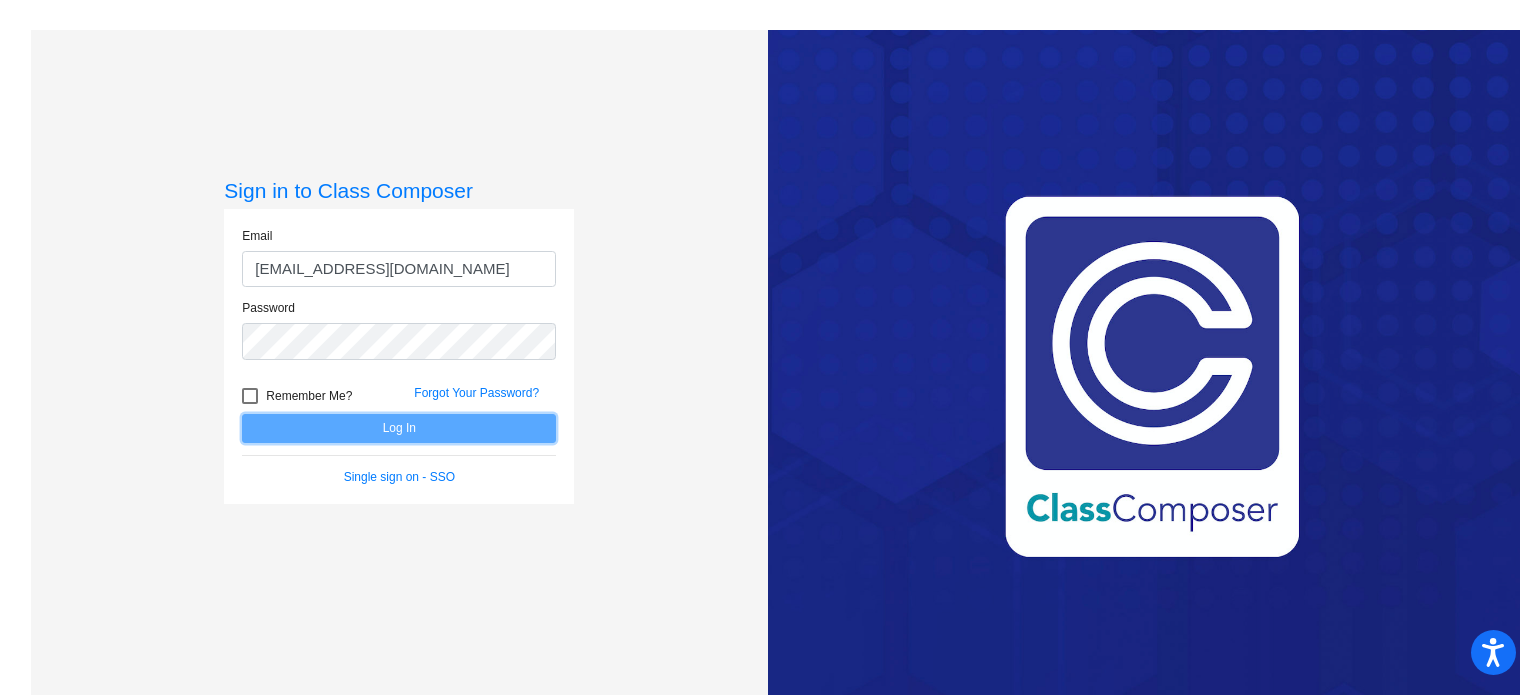 click on "Log In" 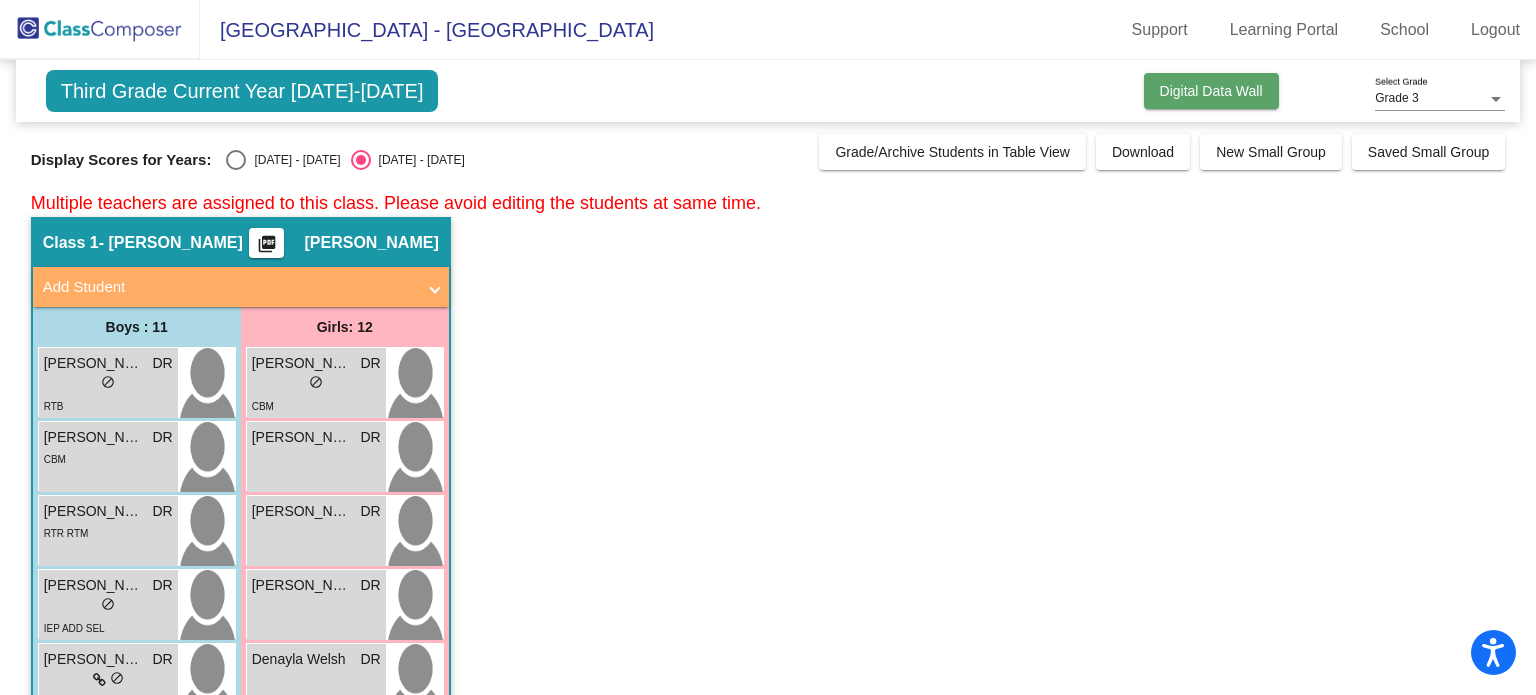 click on "Digital Data Wall" 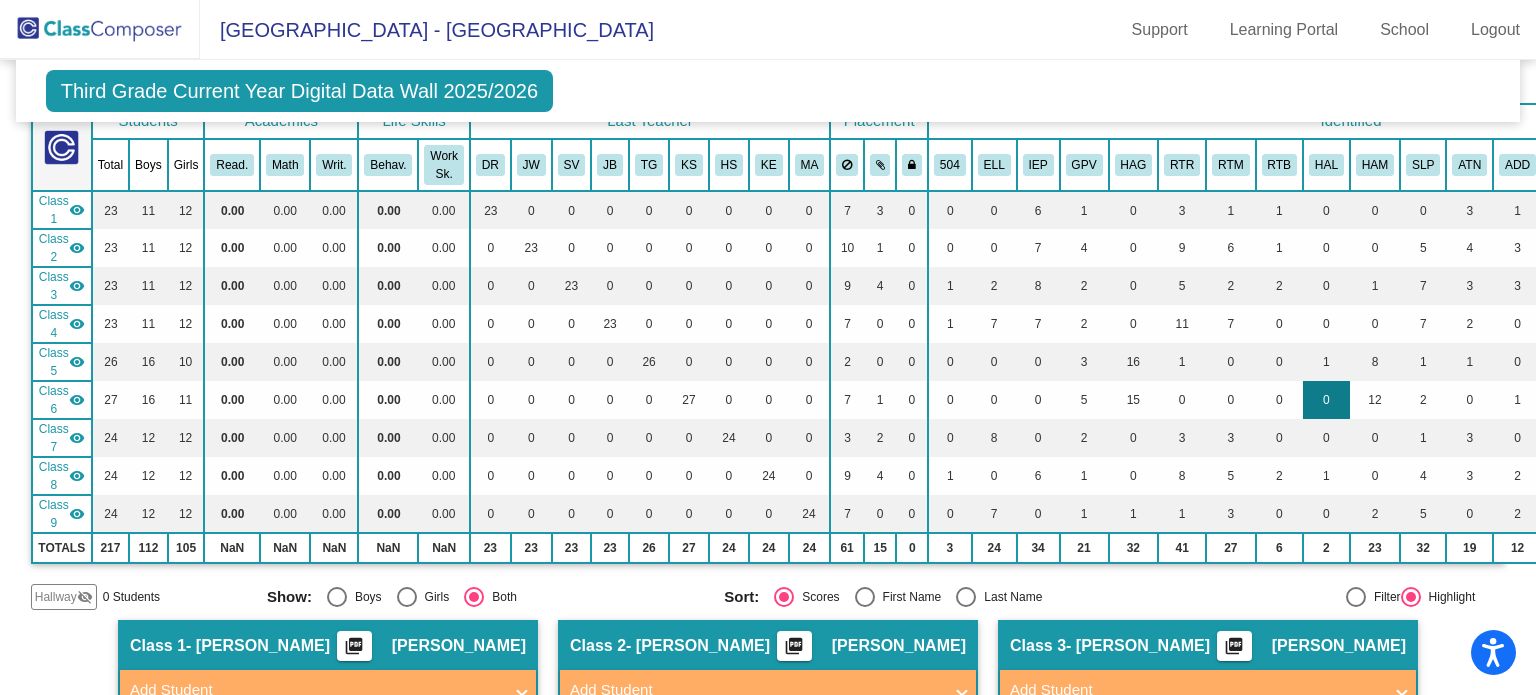 scroll, scrollTop: 156, scrollLeft: 0, axis: vertical 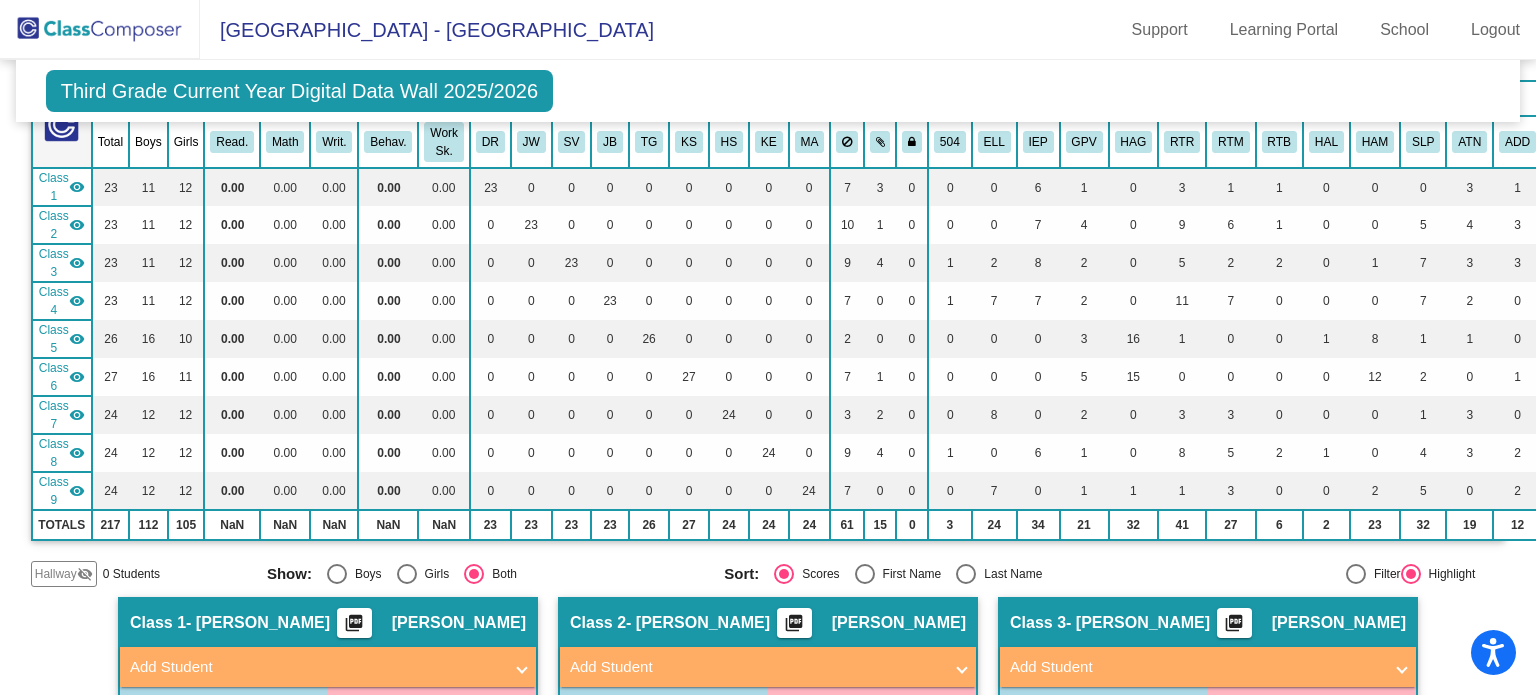 click at bounding box center [1356, 574] 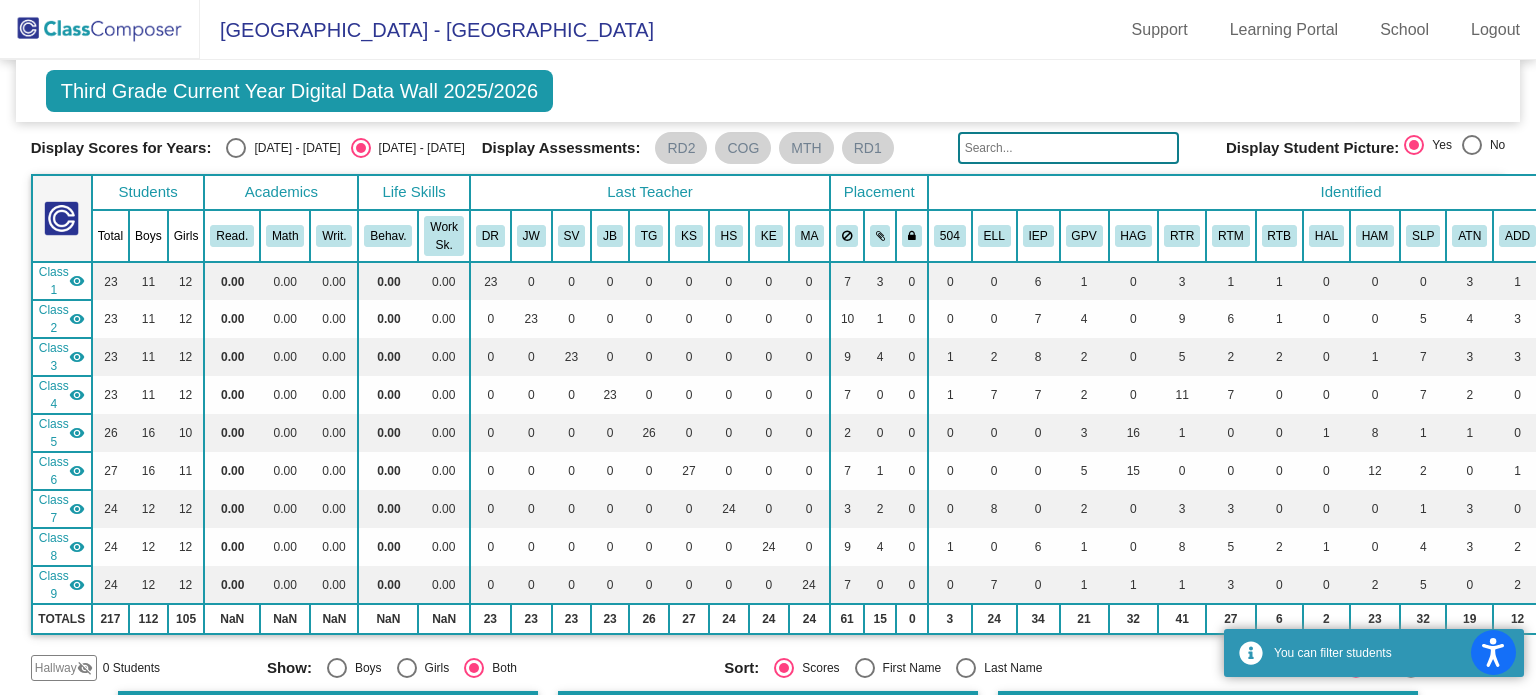 scroll, scrollTop: 56, scrollLeft: 0, axis: vertical 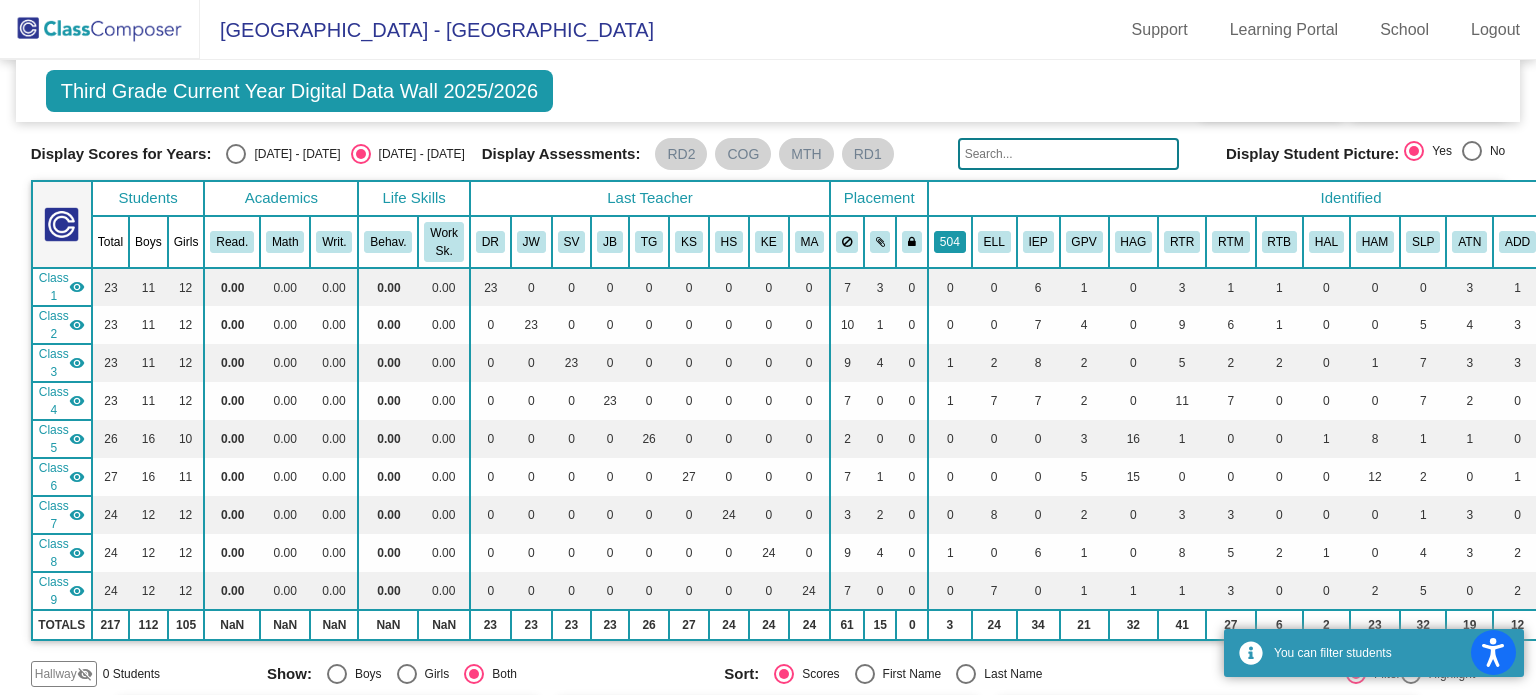 click on "504" 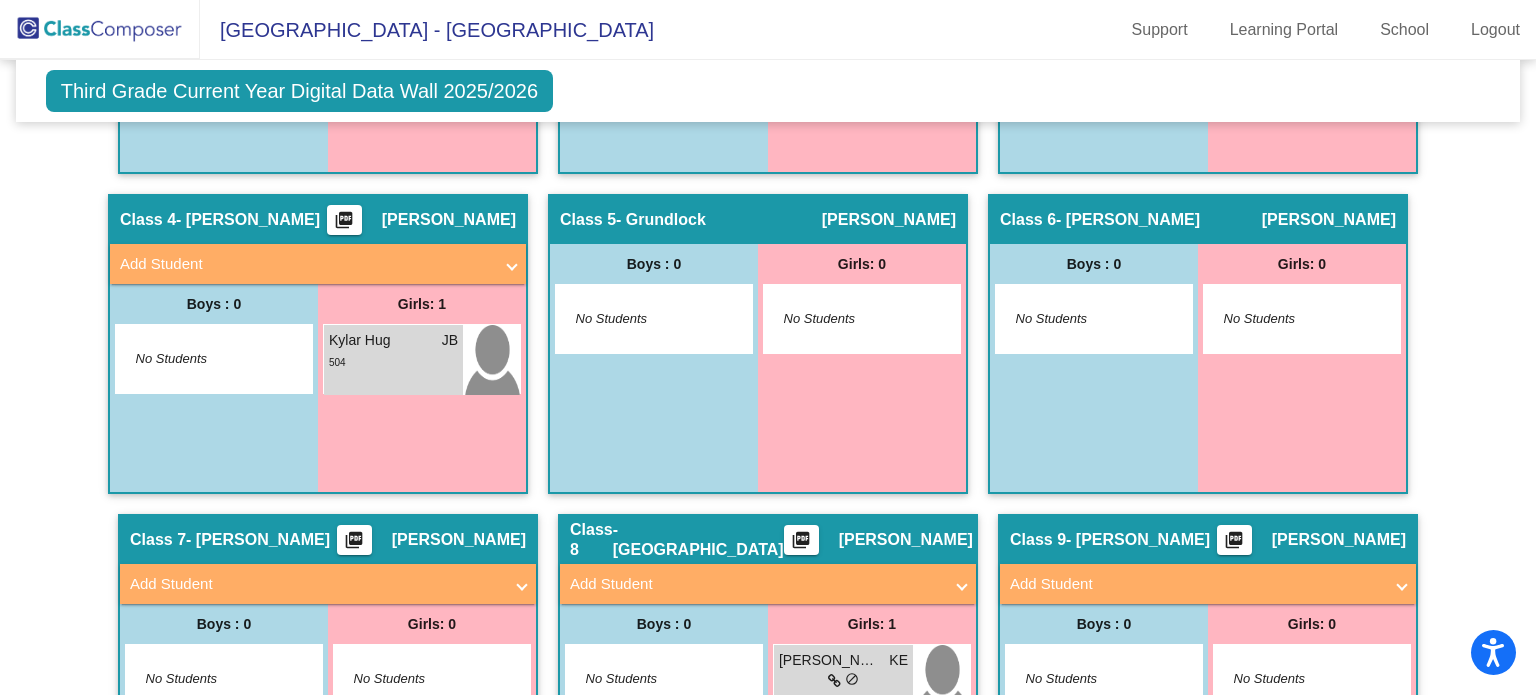 scroll, scrollTop: 928, scrollLeft: 0, axis: vertical 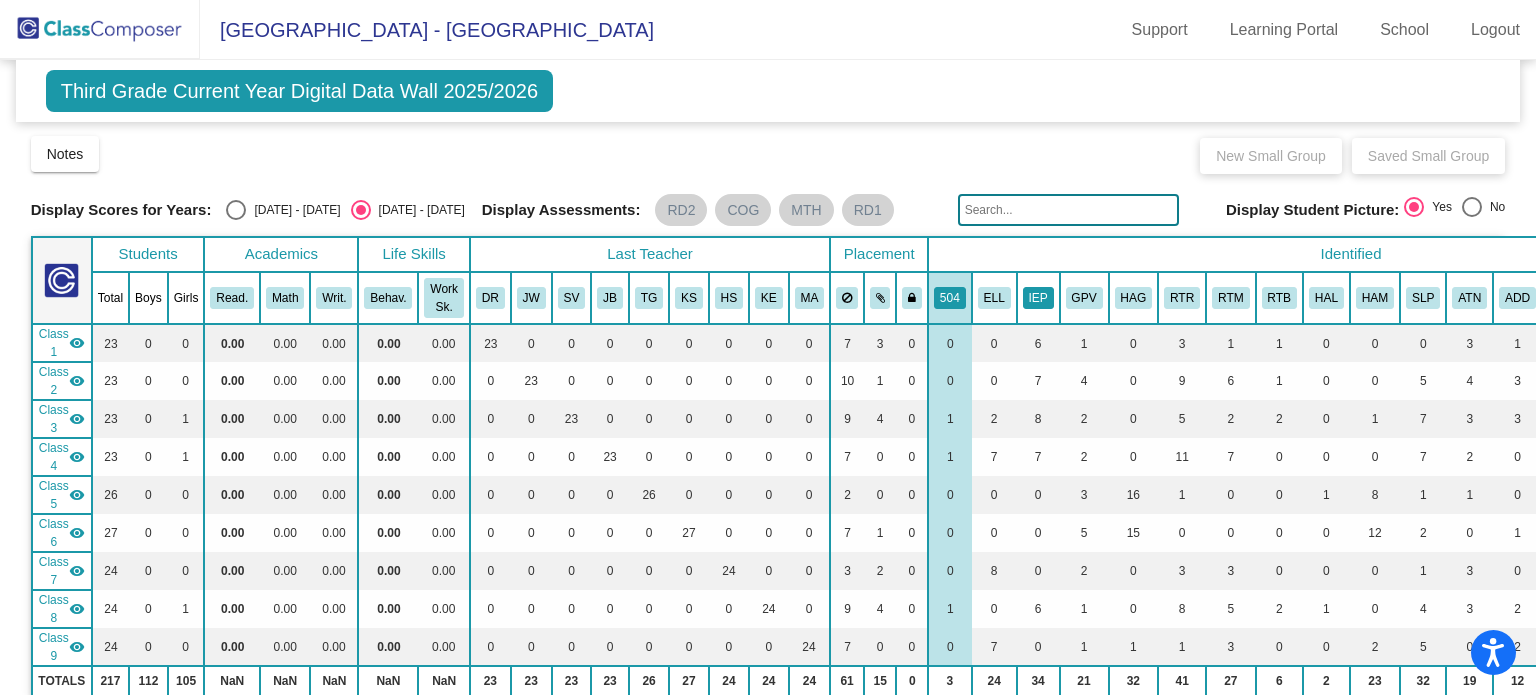 click on "IEP" 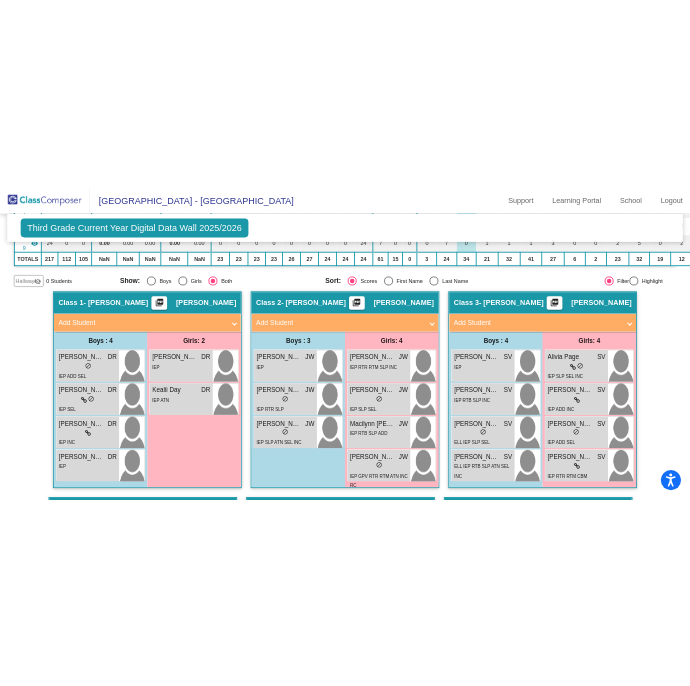 scroll, scrollTop: 534, scrollLeft: 0, axis: vertical 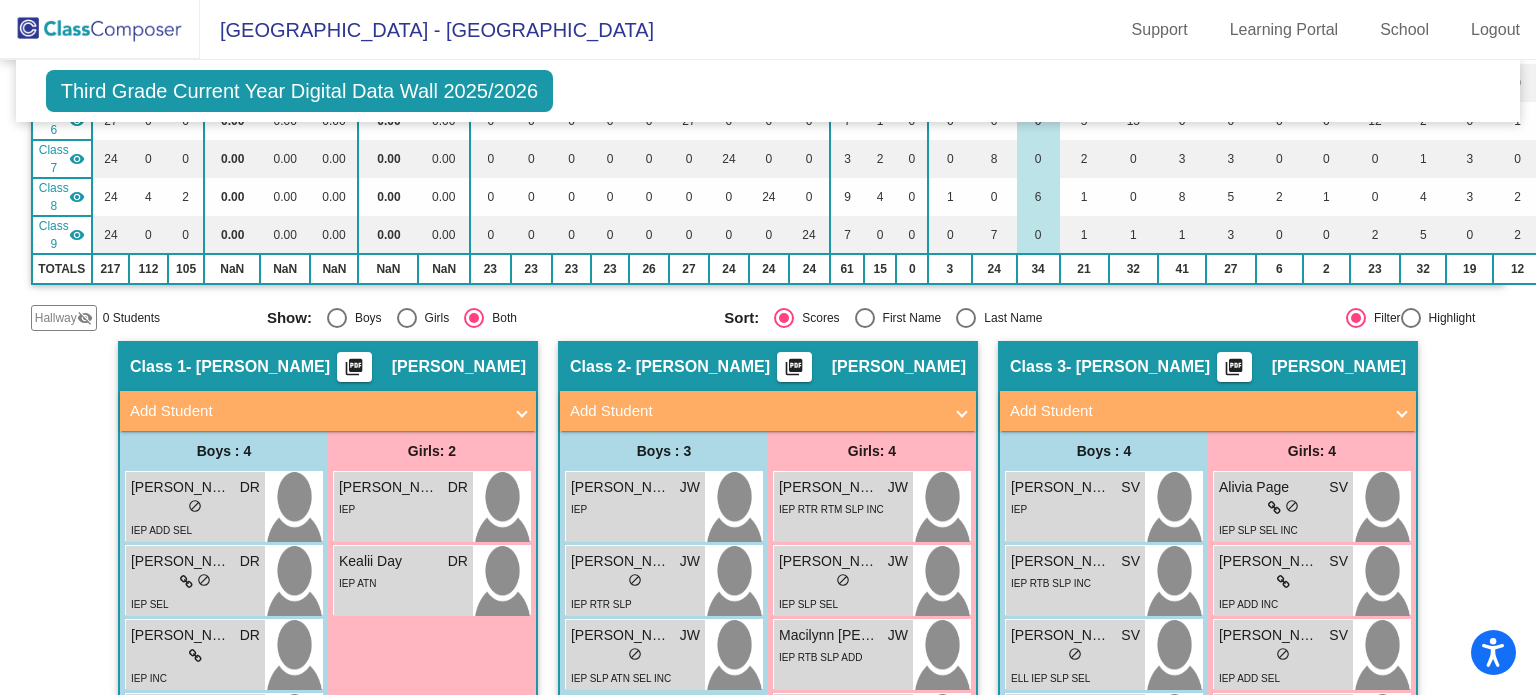 click at bounding box center [1411, 318] 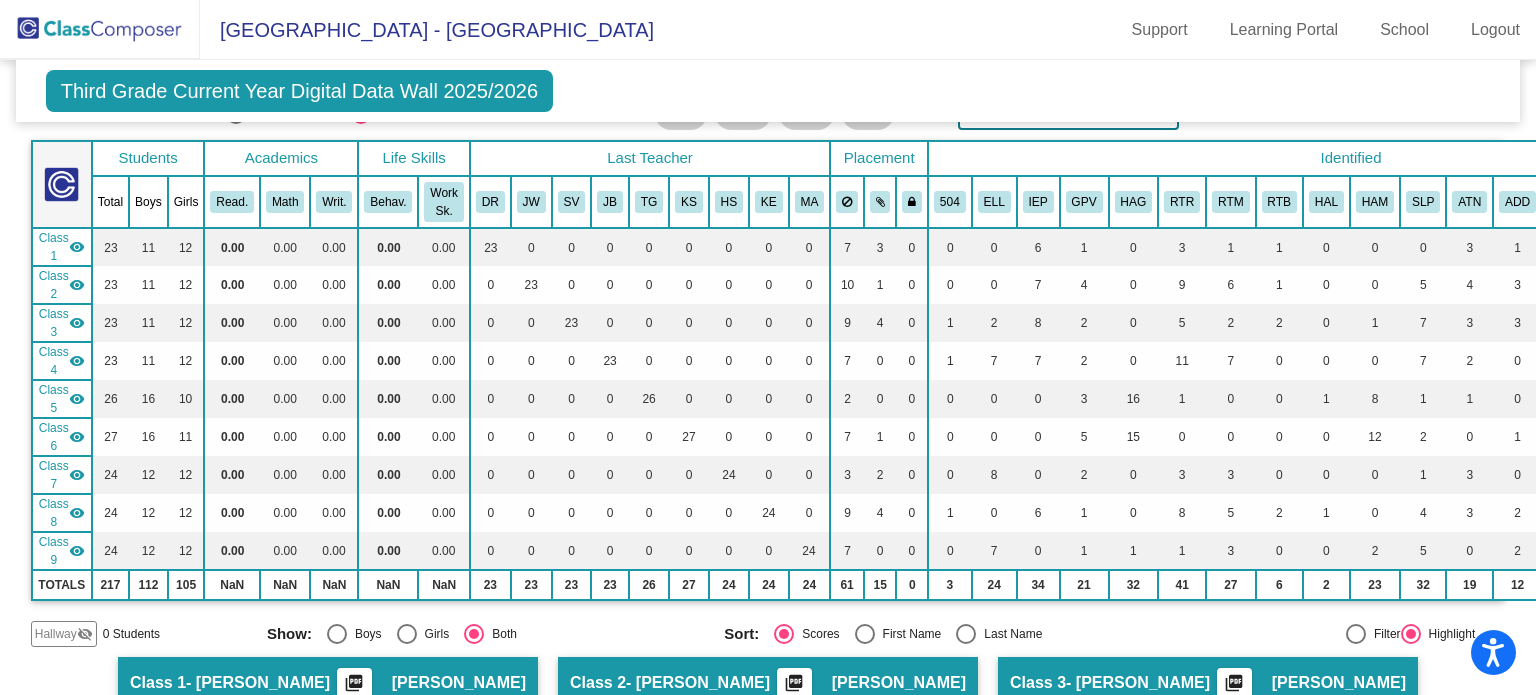 scroll, scrollTop: 47, scrollLeft: 0, axis: vertical 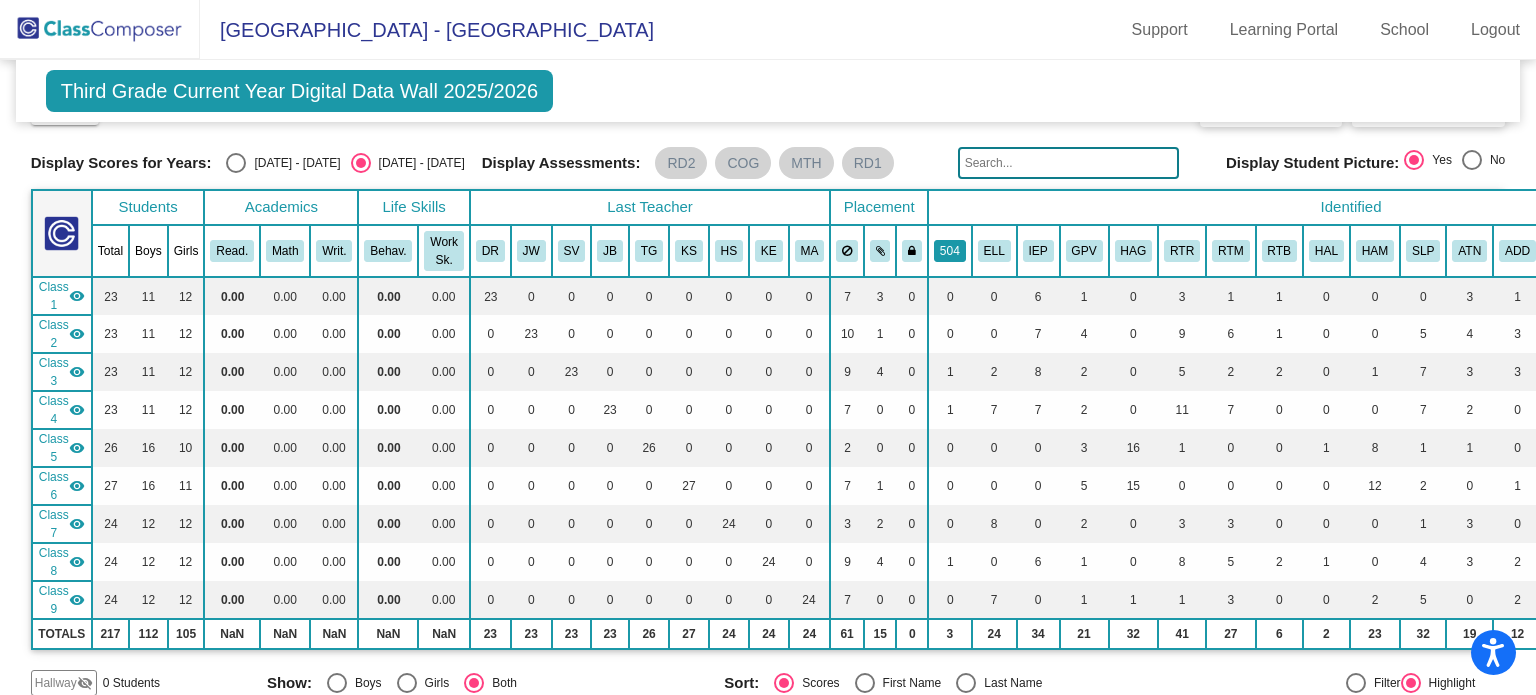 click on "504" 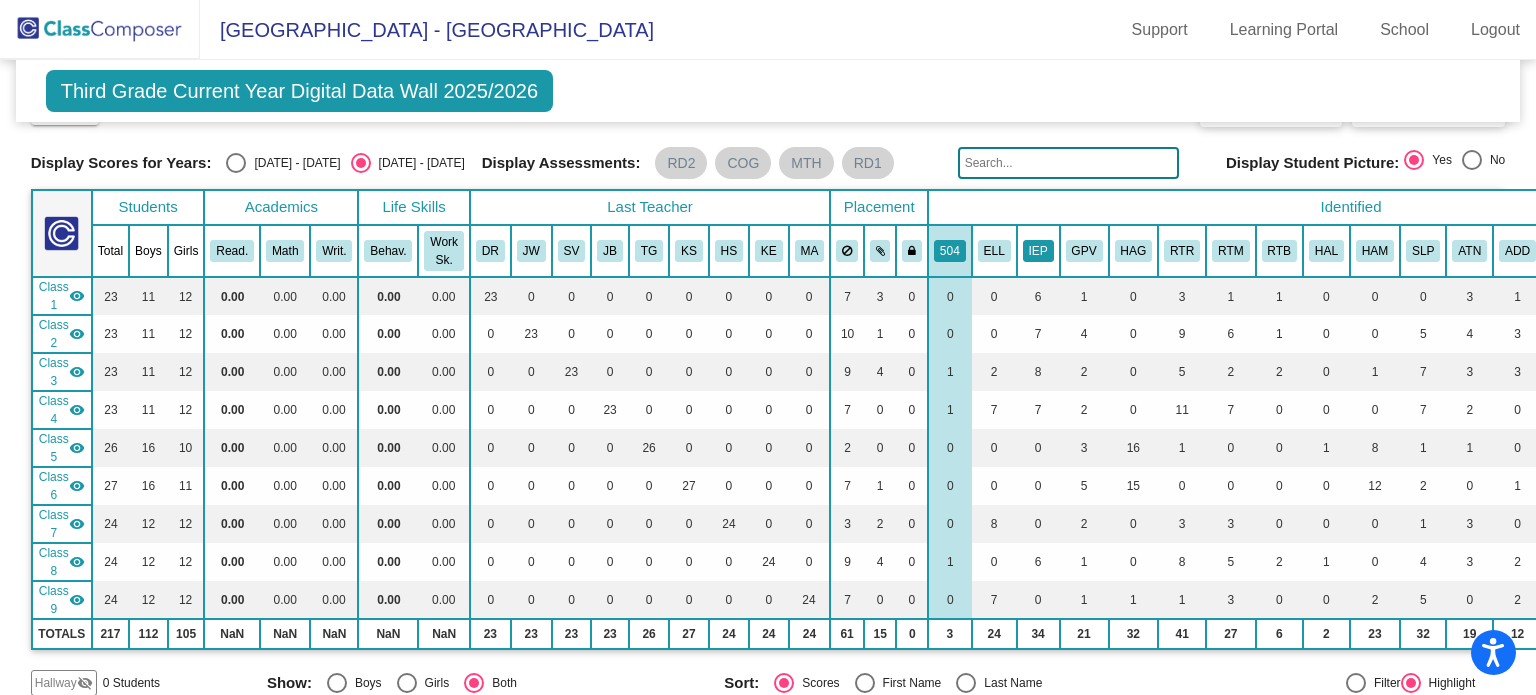 click on "IEP" 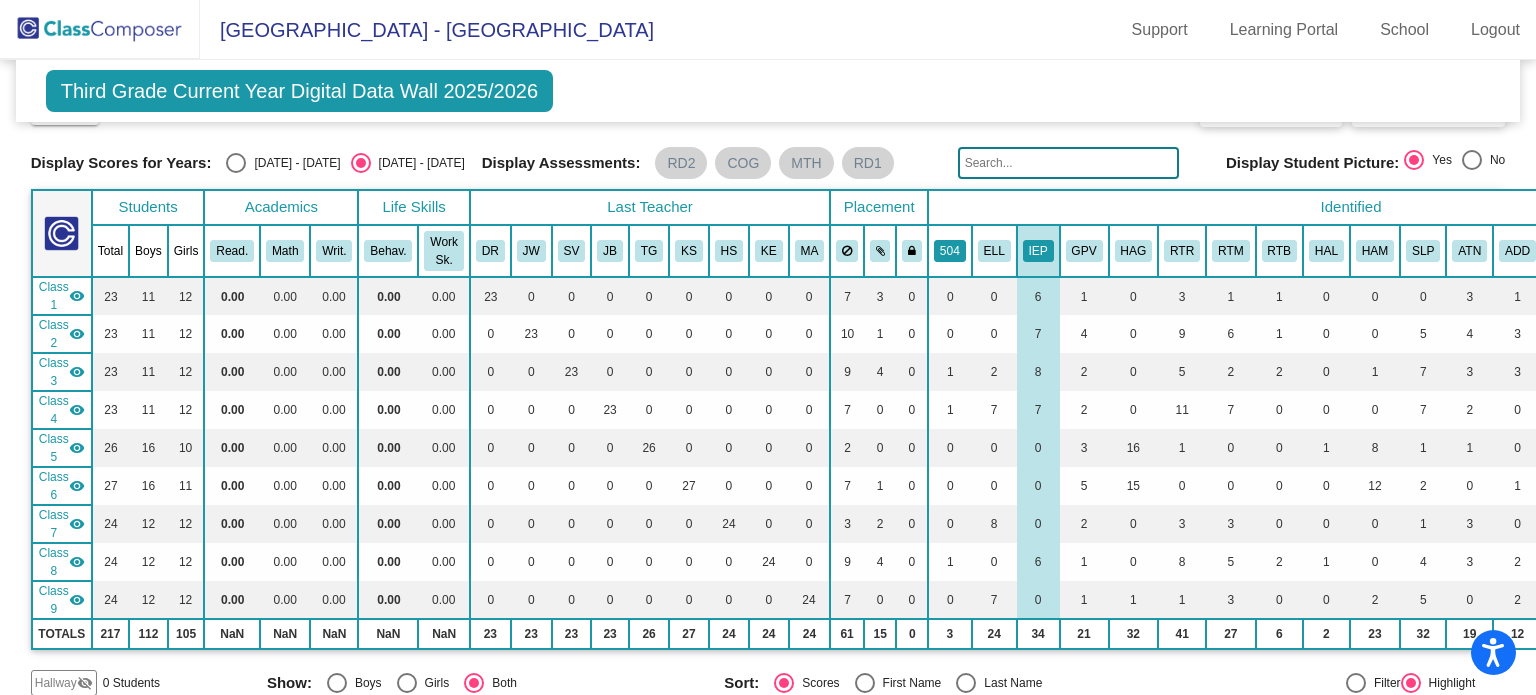 click on "504" 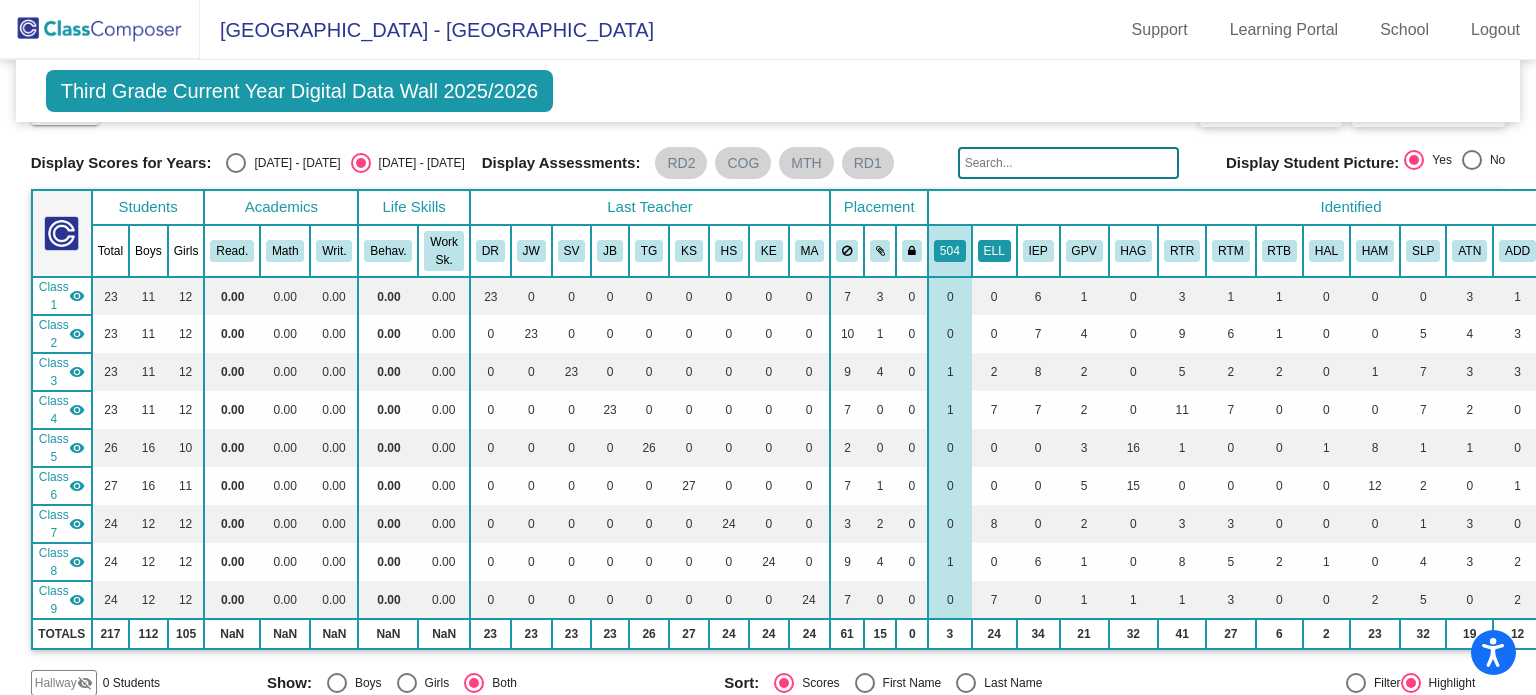 type 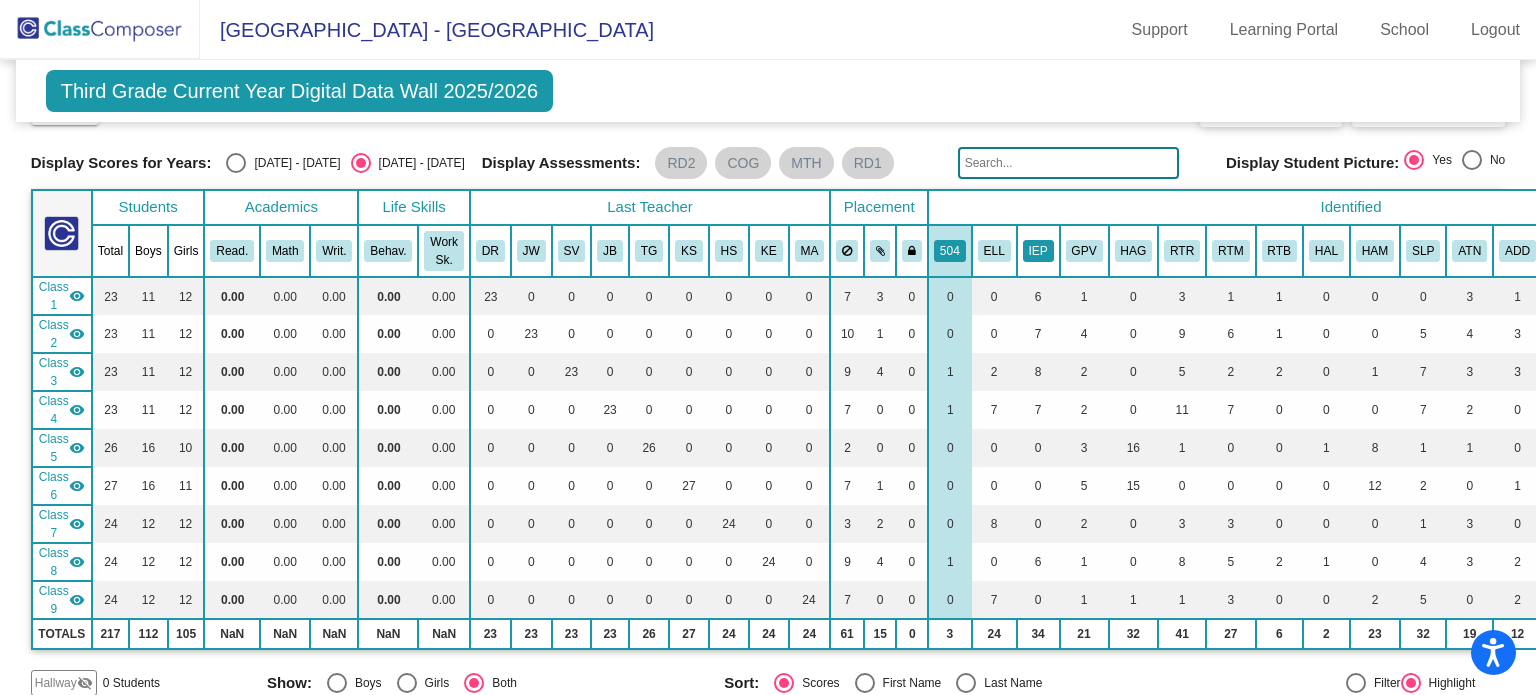 type 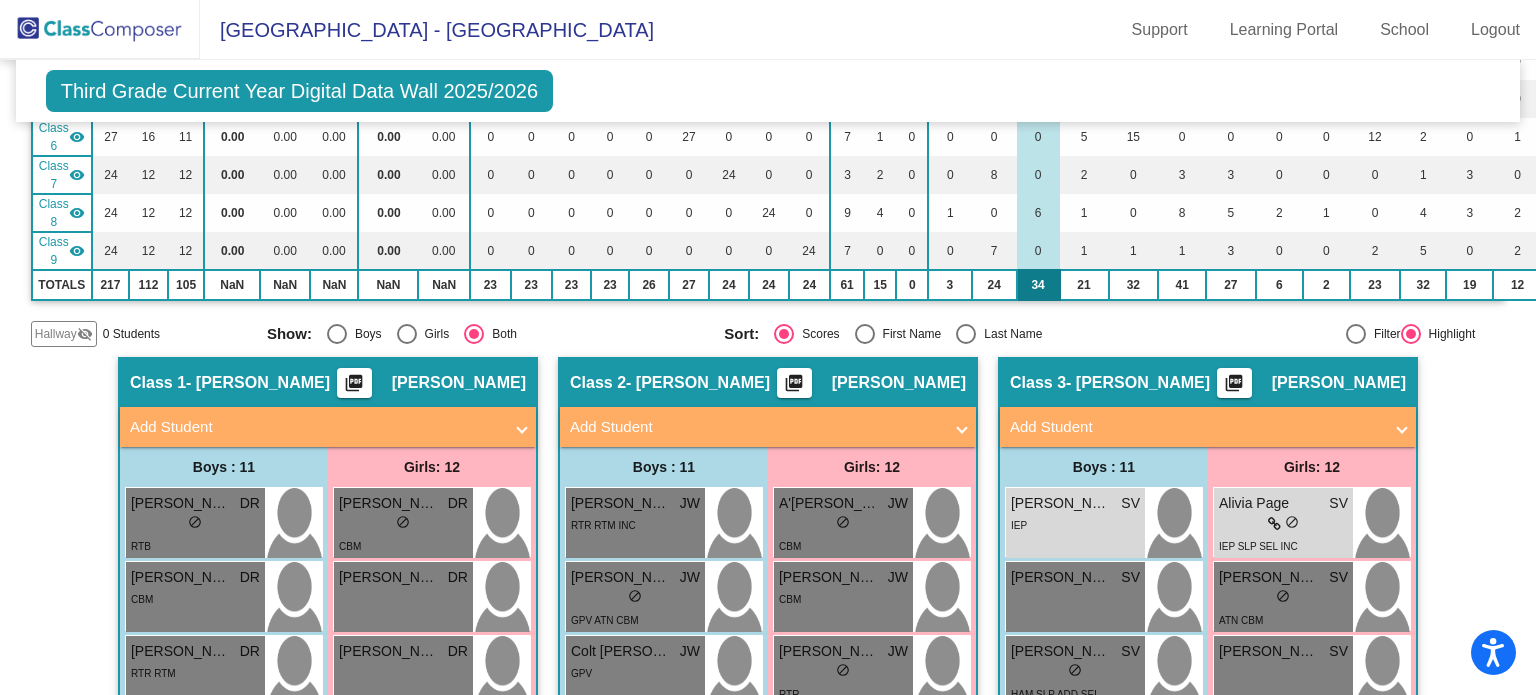 scroll, scrollTop: 480, scrollLeft: 0, axis: vertical 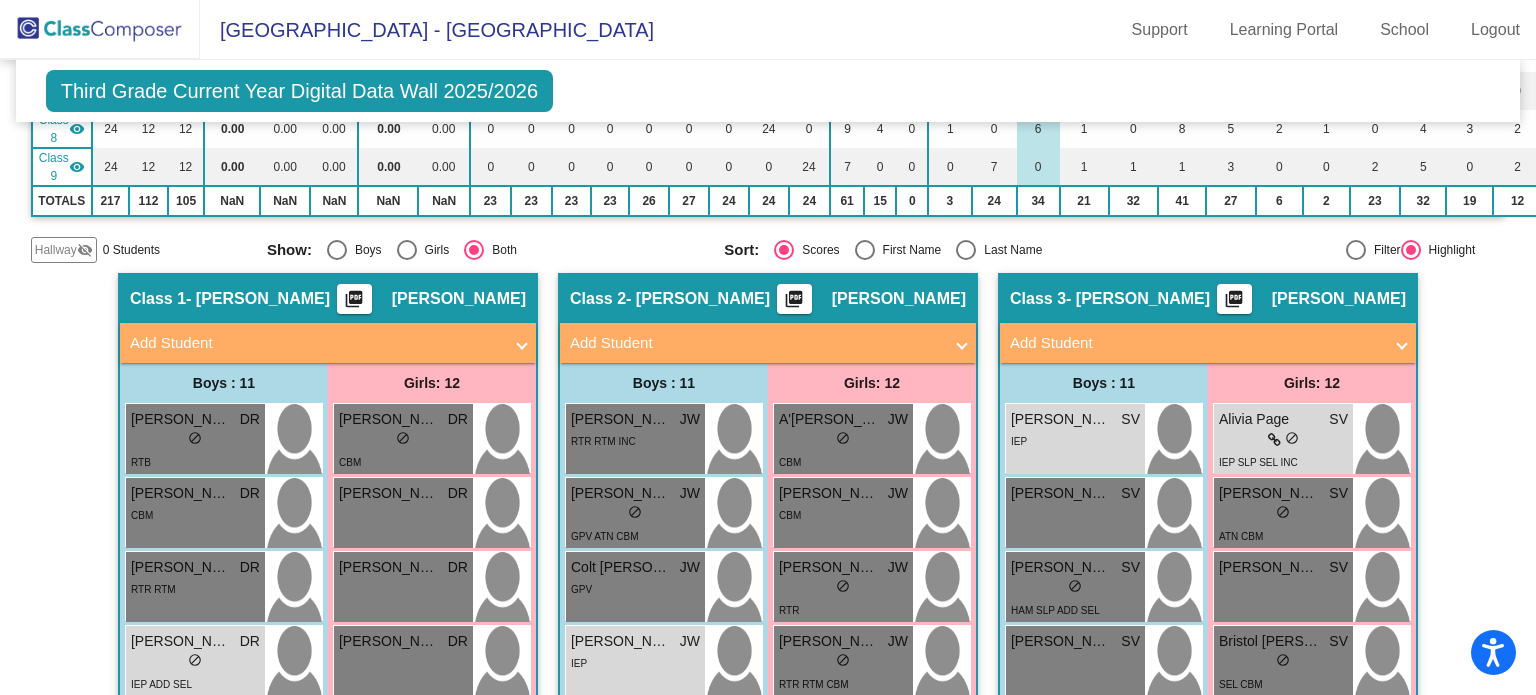 click at bounding box center [1356, 250] 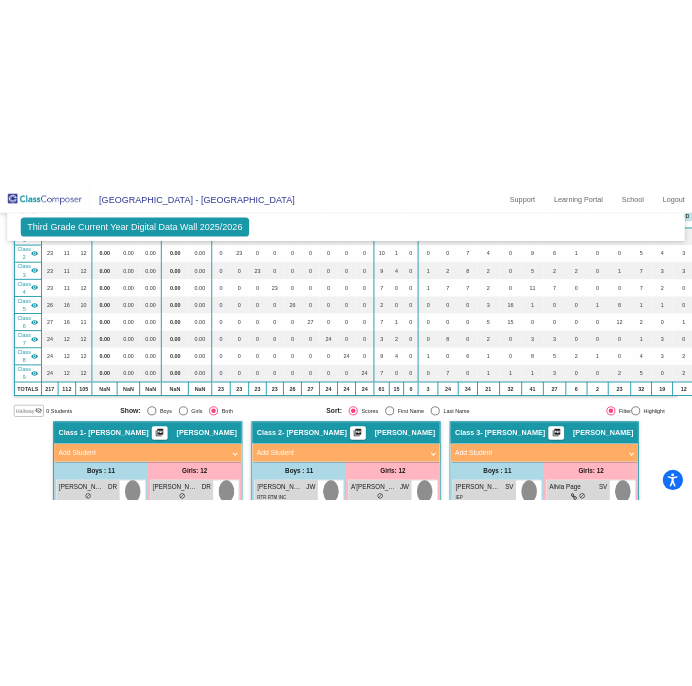 scroll, scrollTop: 0, scrollLeft: 0, axis: both 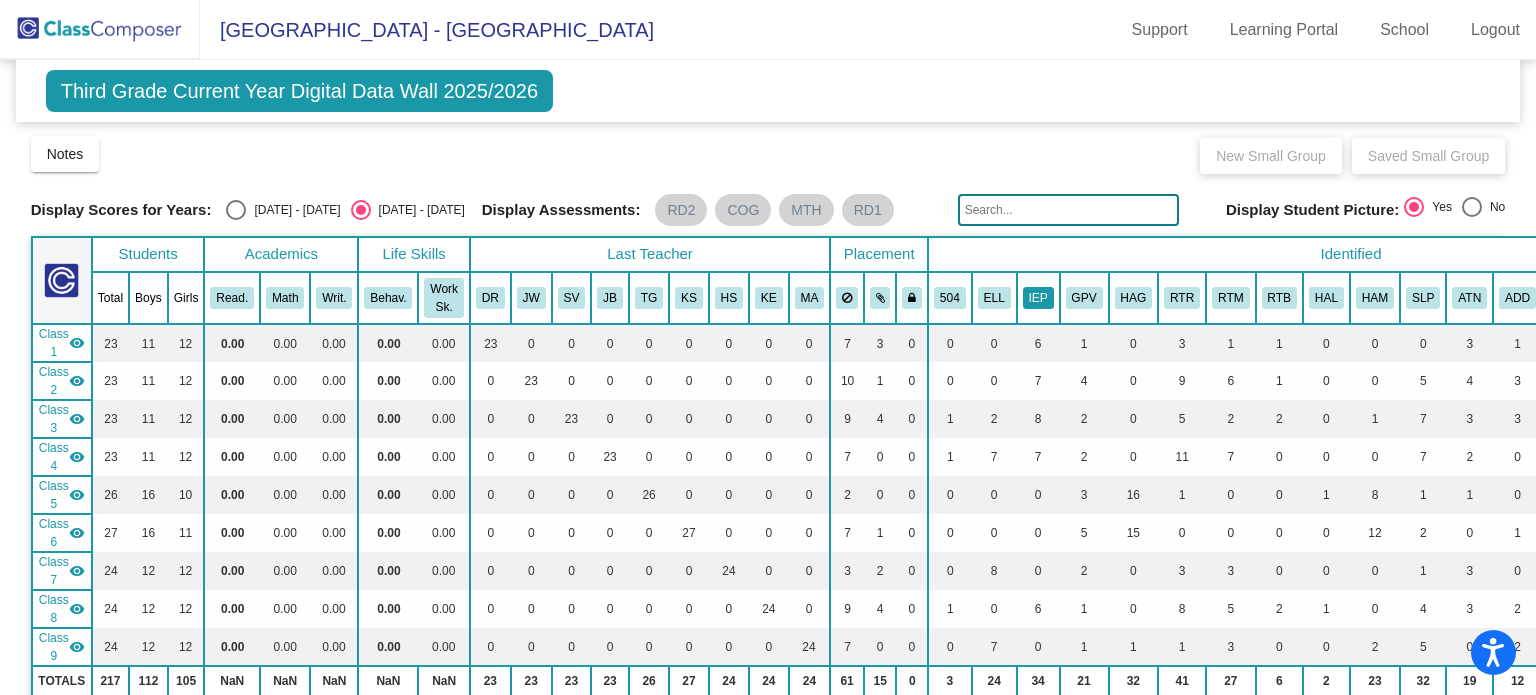 click on "IEP" 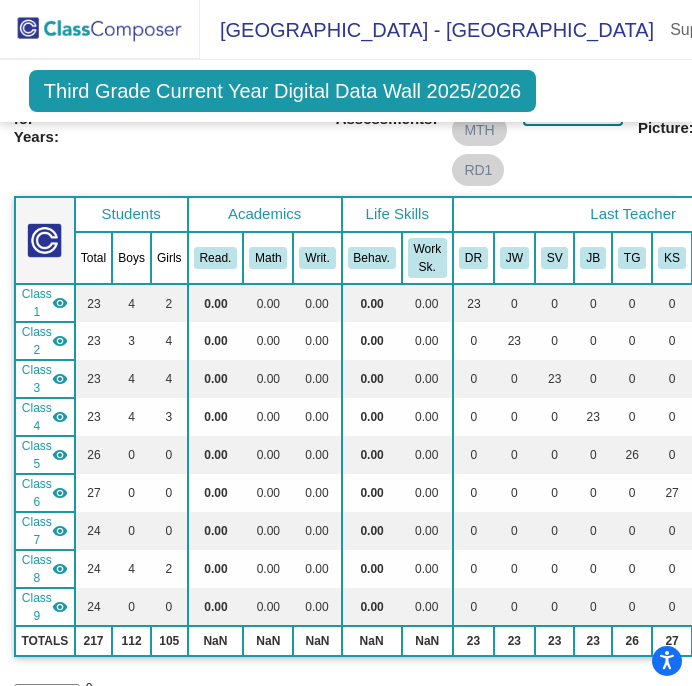 scroll, scrollTop: 156, scrollLeft: 0, axis: vertical 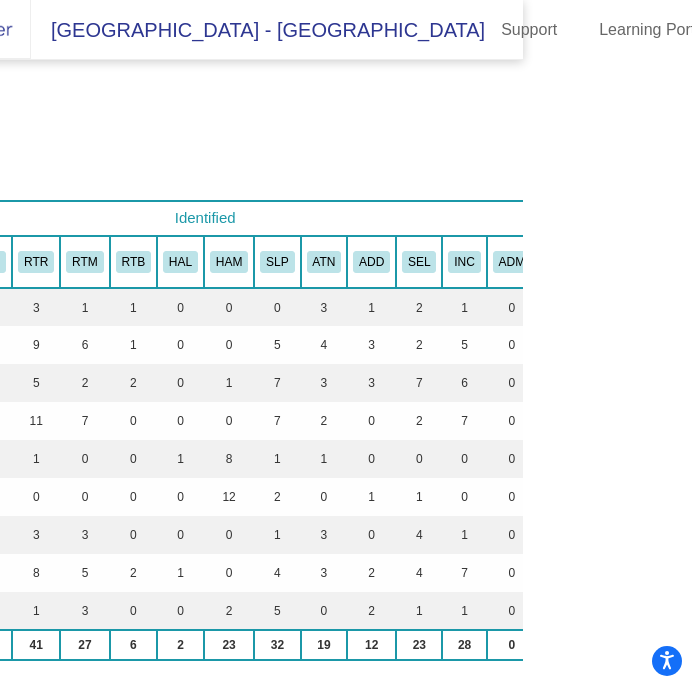 click on "SLP" 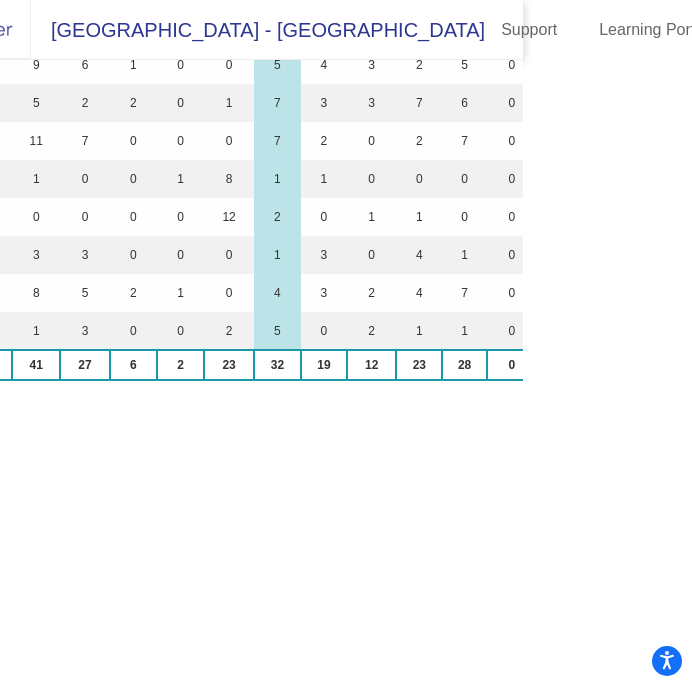 scroll, scrollTop: 439, scrollLeft: 960, axis: both 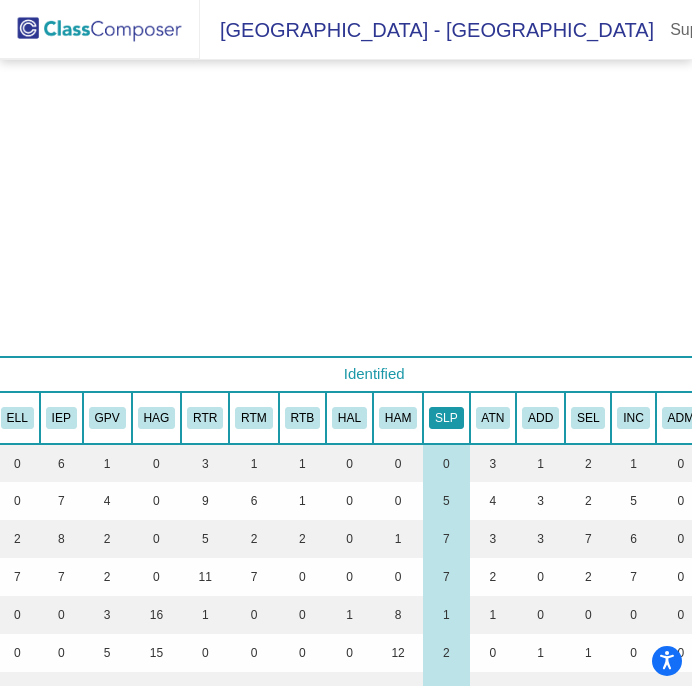 click on "SLP" 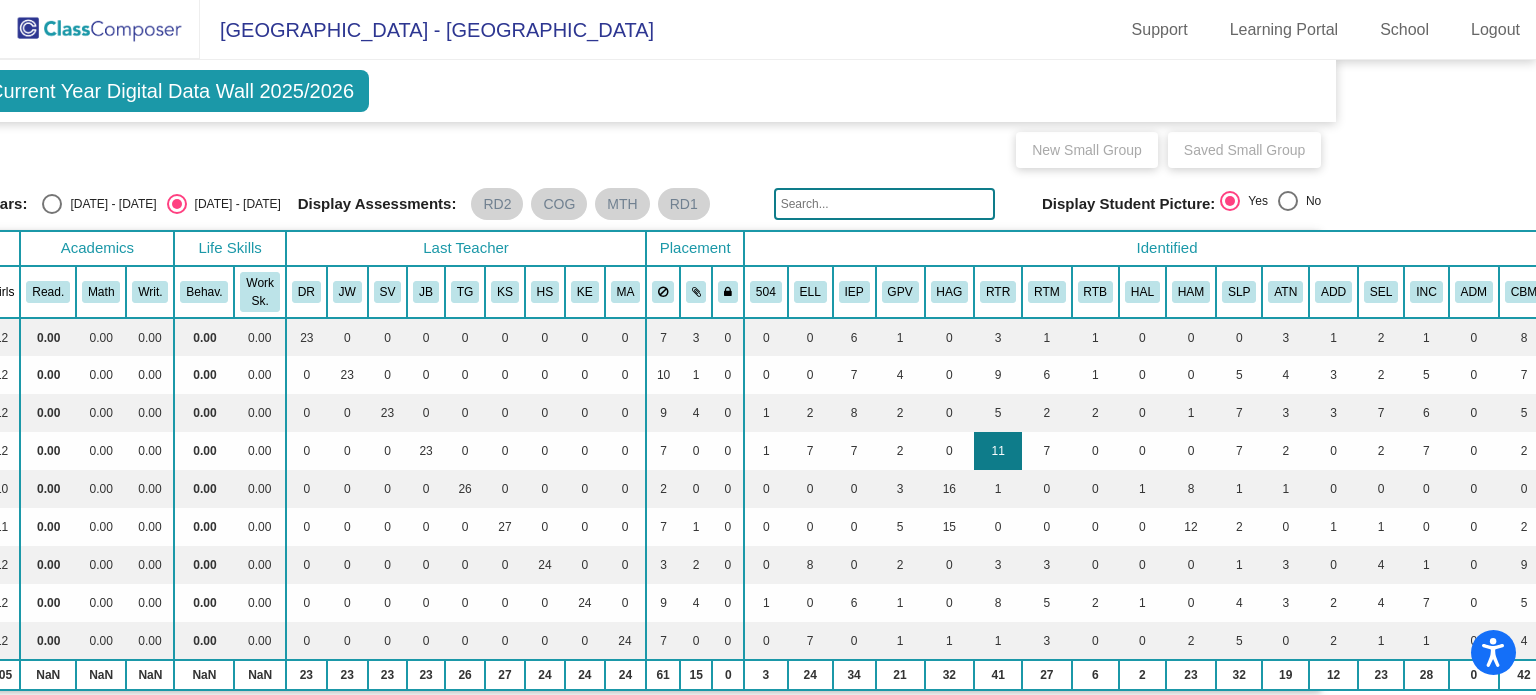 scroll, scrollTop: 0, scrollLeft: 184, axis: horizontal 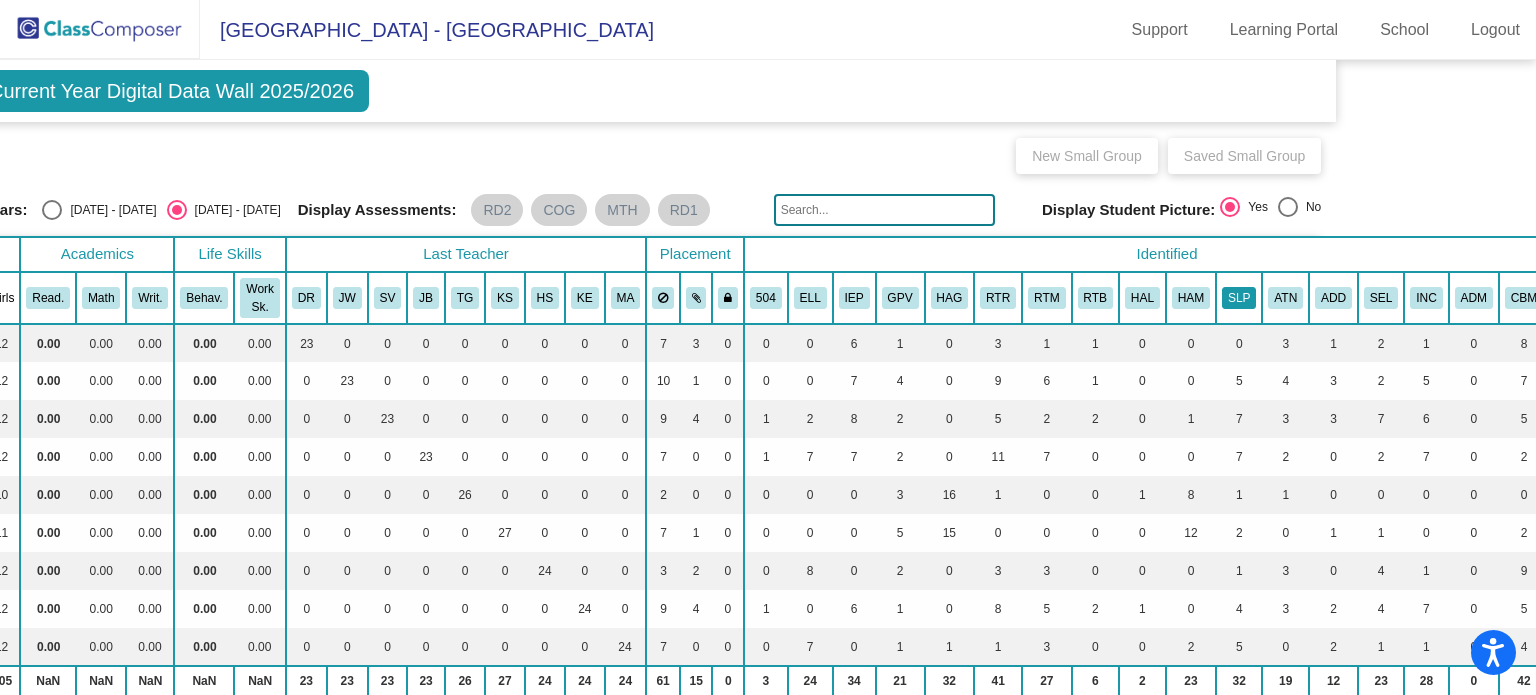 click on "SLP" 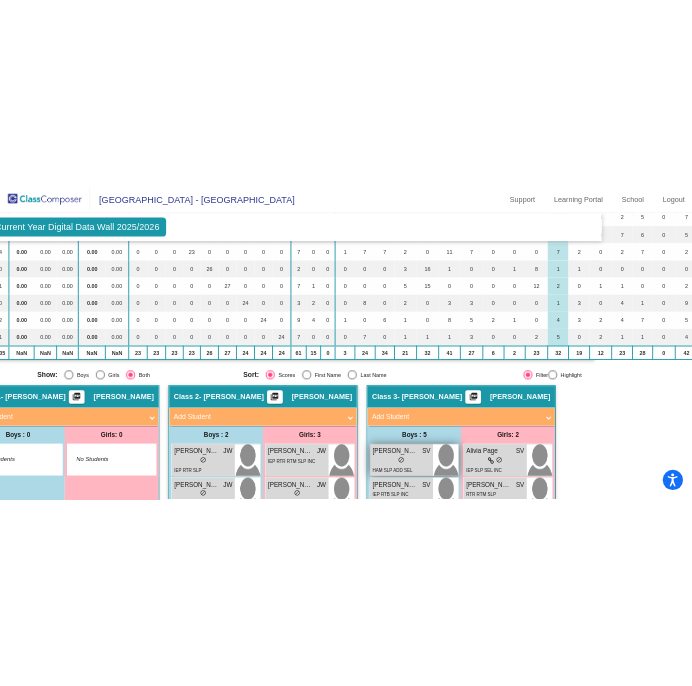 scroll, scrollTop: 507, scrollLeft: 184, axis: both 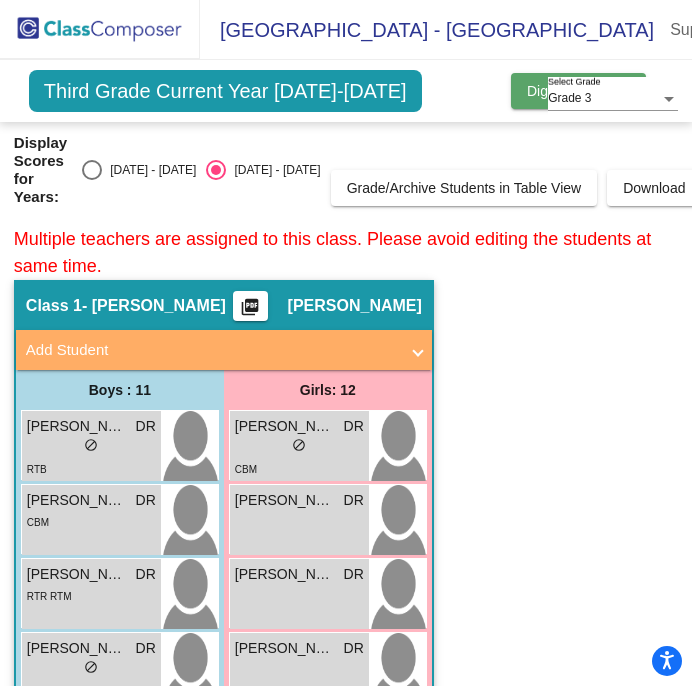 click on "Digital Data Wall" 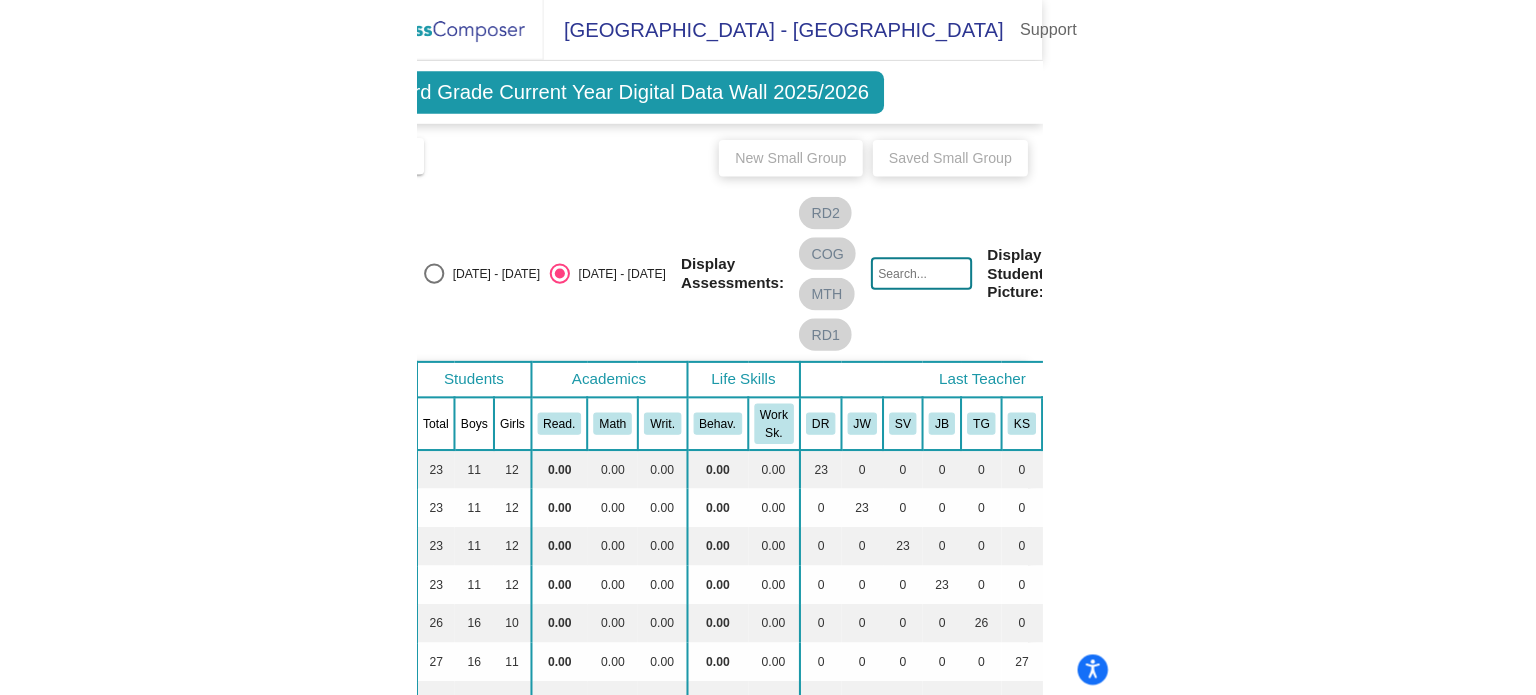 scroll, scrollTop: 0, scrollLeft: 0, axis: both 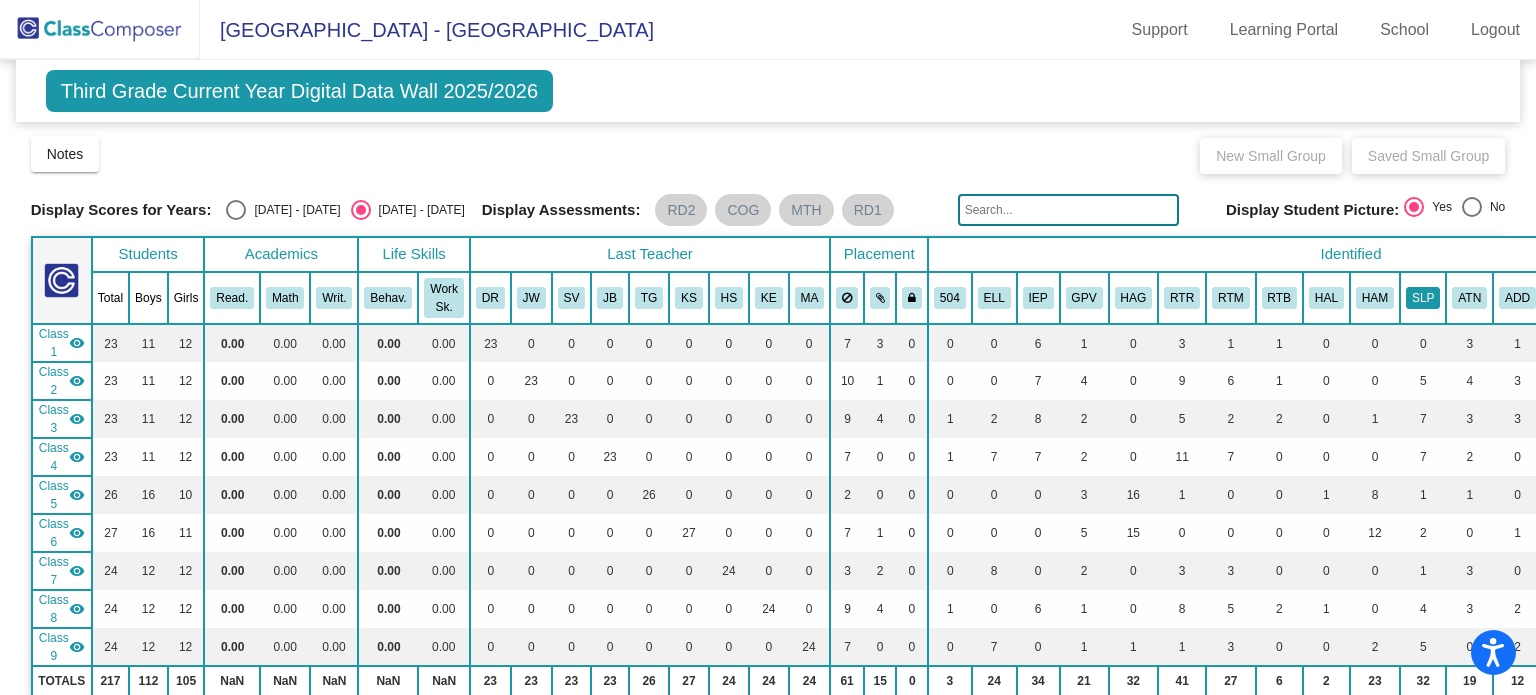 click on "SLP" 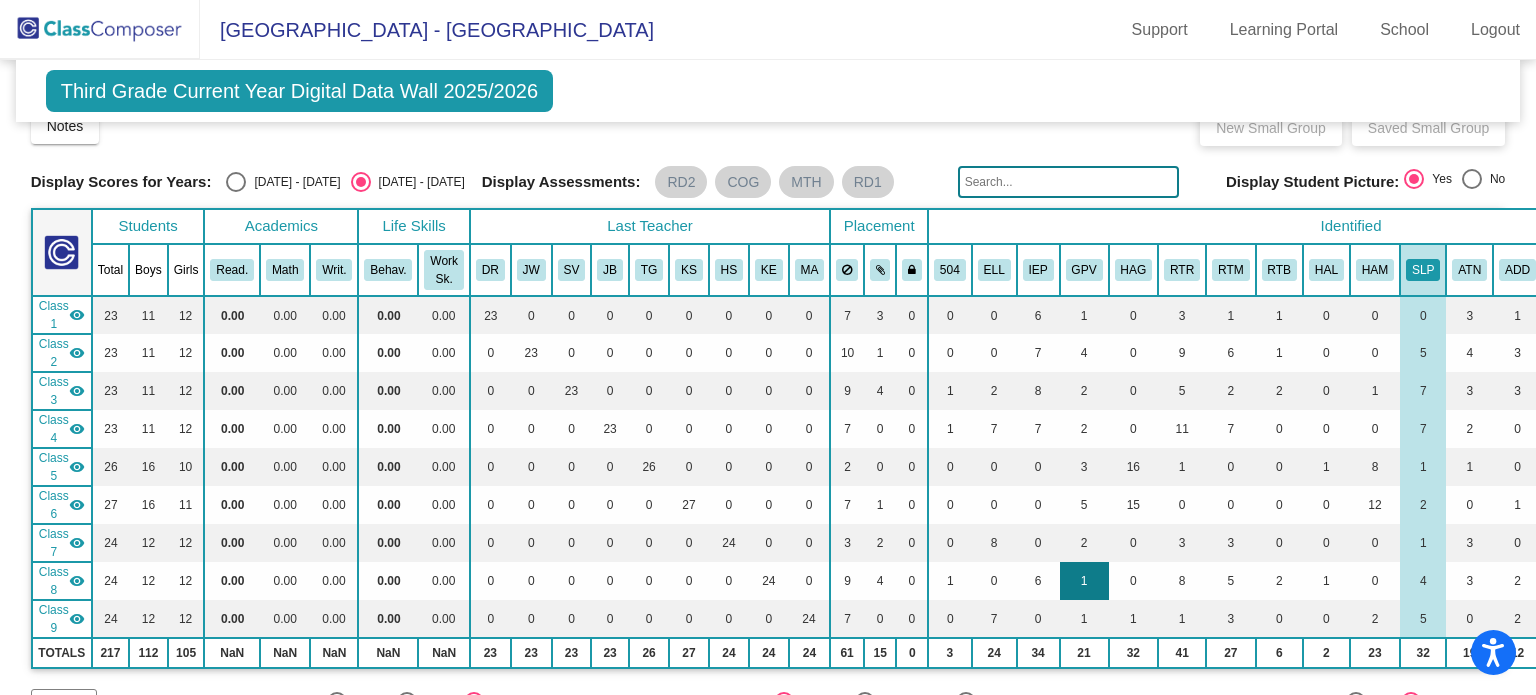 scroll, scrollTop: 211, scrollLeft: 0, axis: vertical 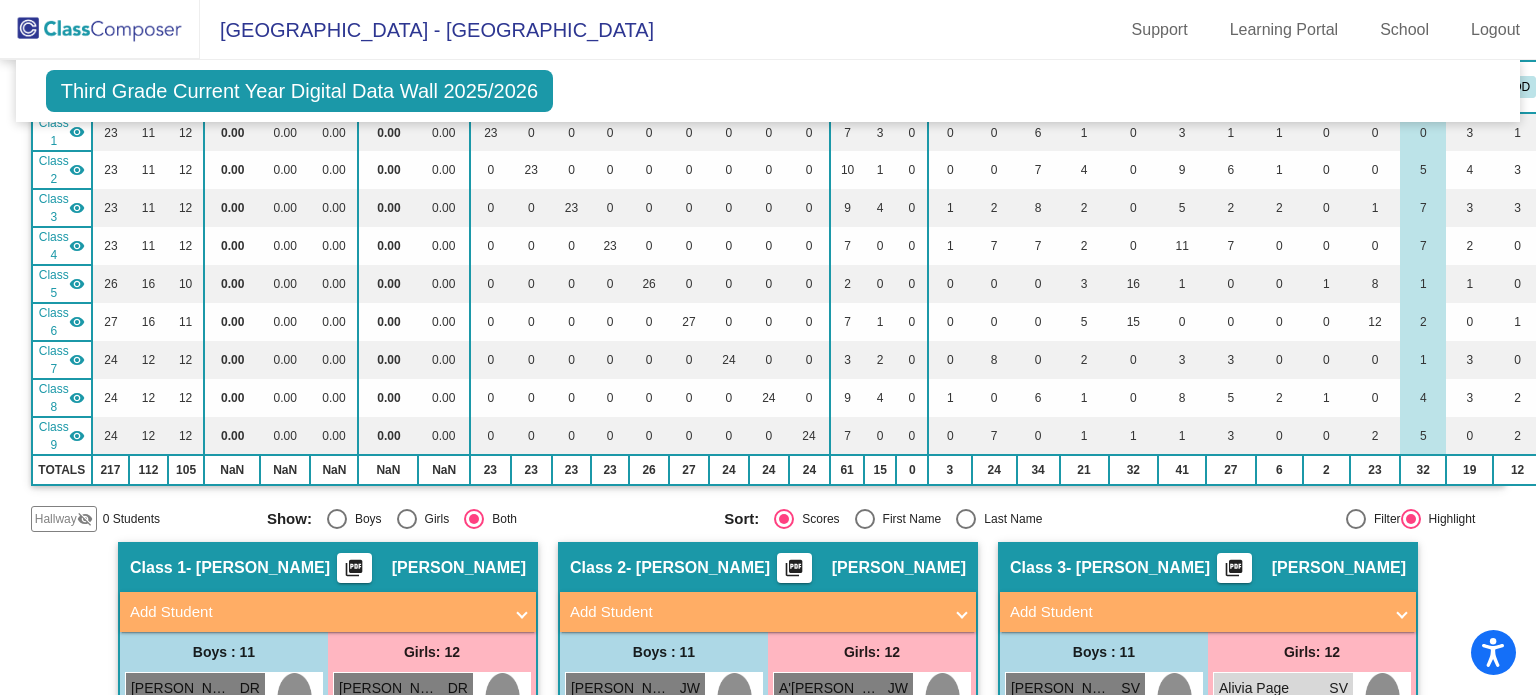 click at bounding box center [1356, 519] 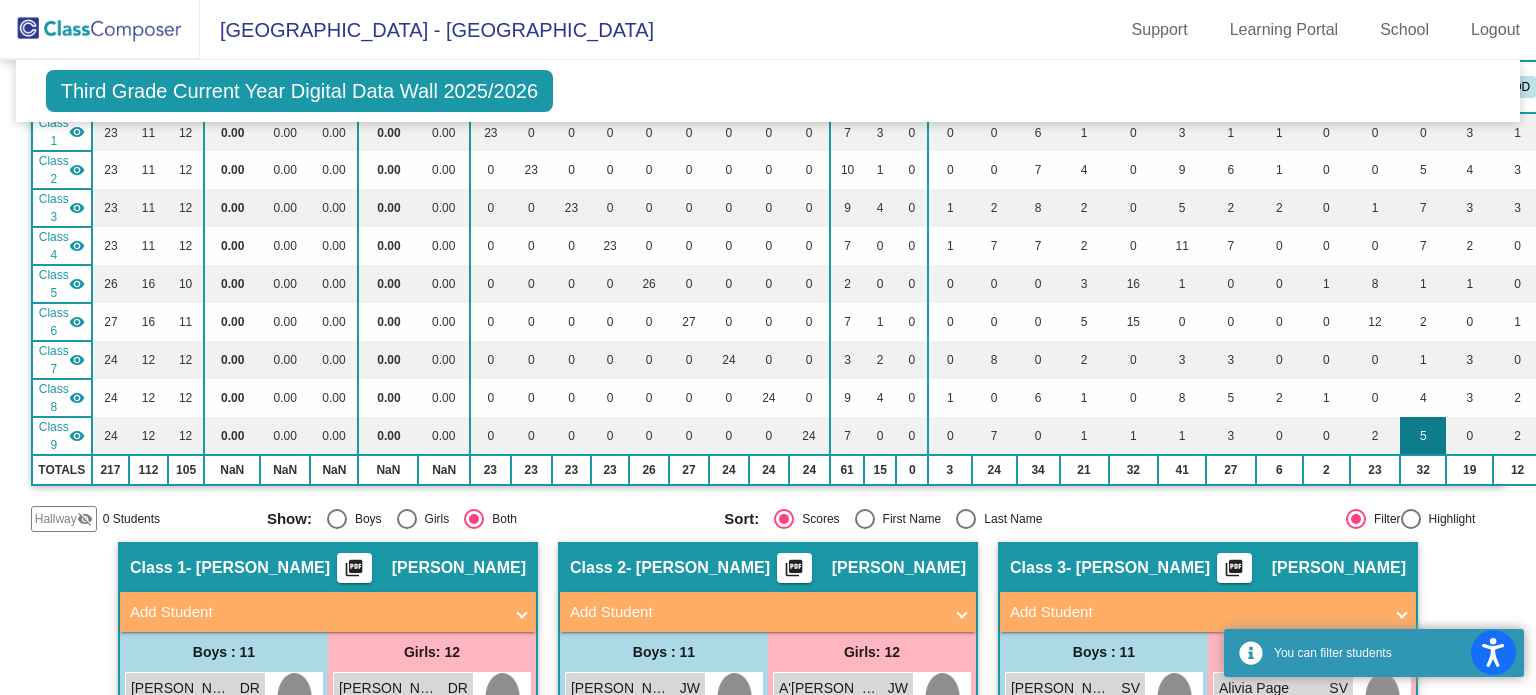 click on "5" 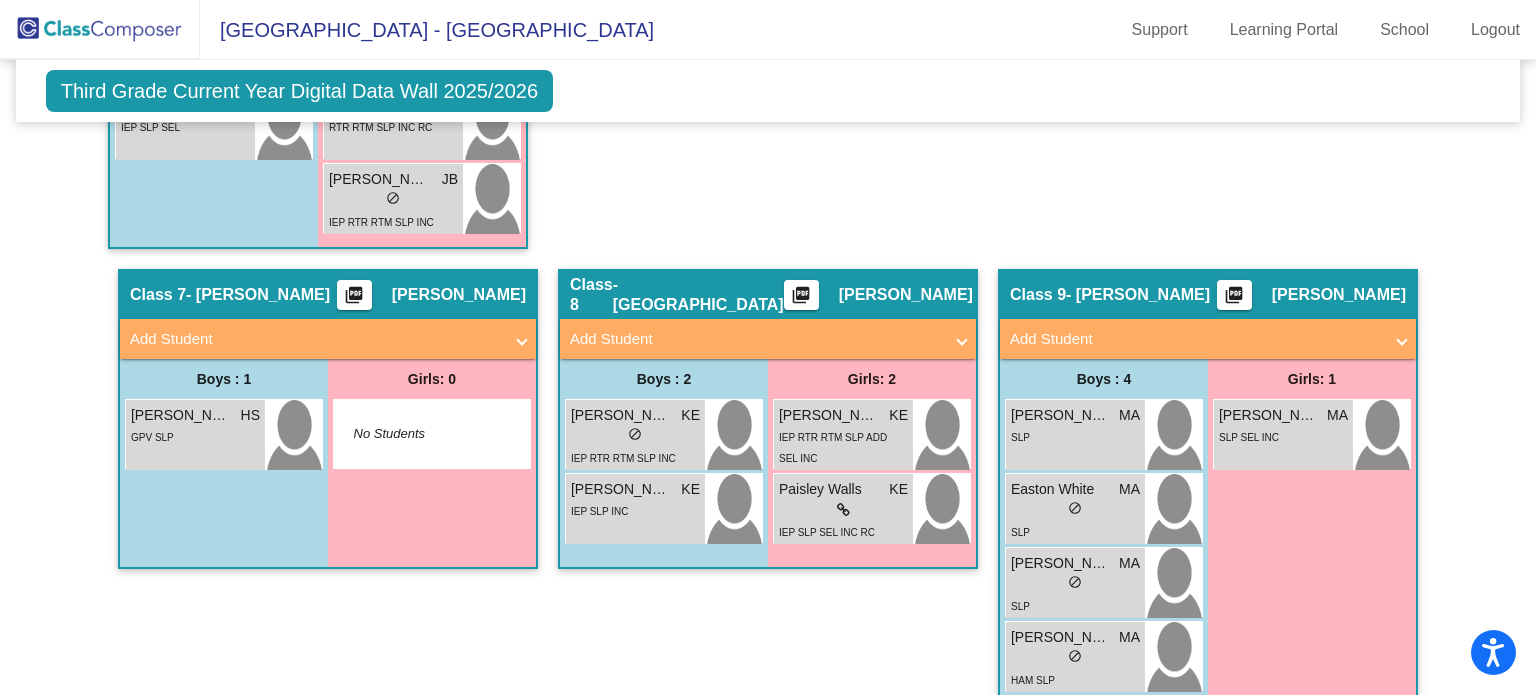 scroll, scrollTop: 1507, scrollLeft: 0, axis: vertical 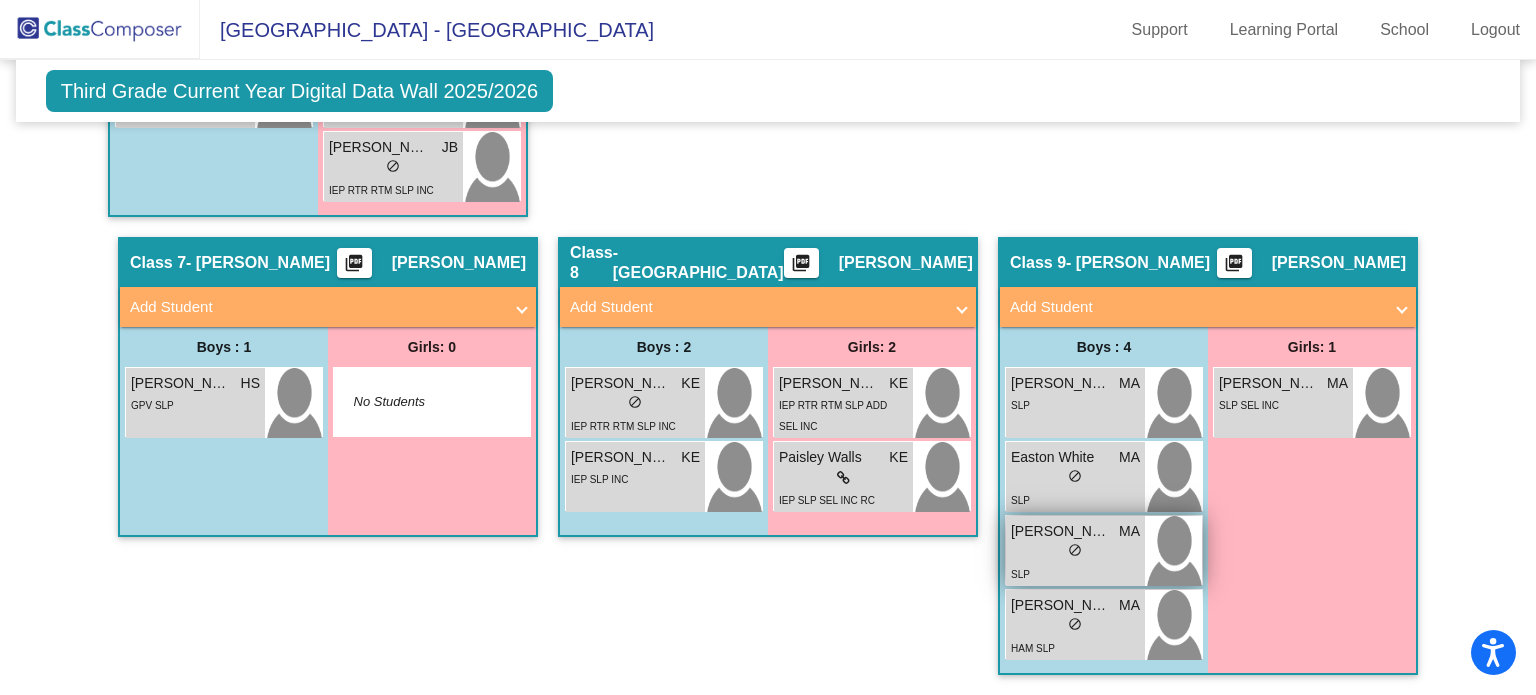 click on "lock do_not_disturb_alt" at bounding box center [1075, 552] 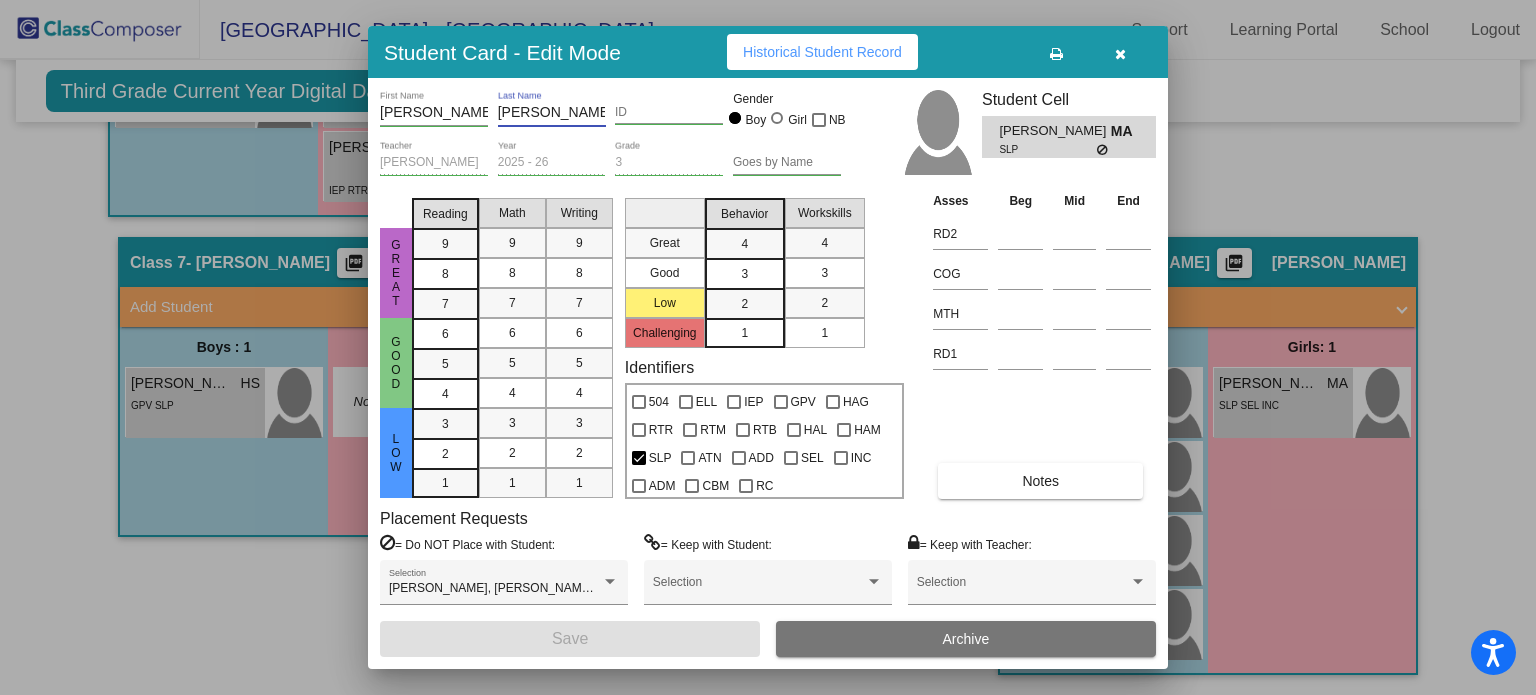 drag, startPoint x: 574, startPoint y: 108, endPoint x: 470, endPoint y: 108, distance: 104 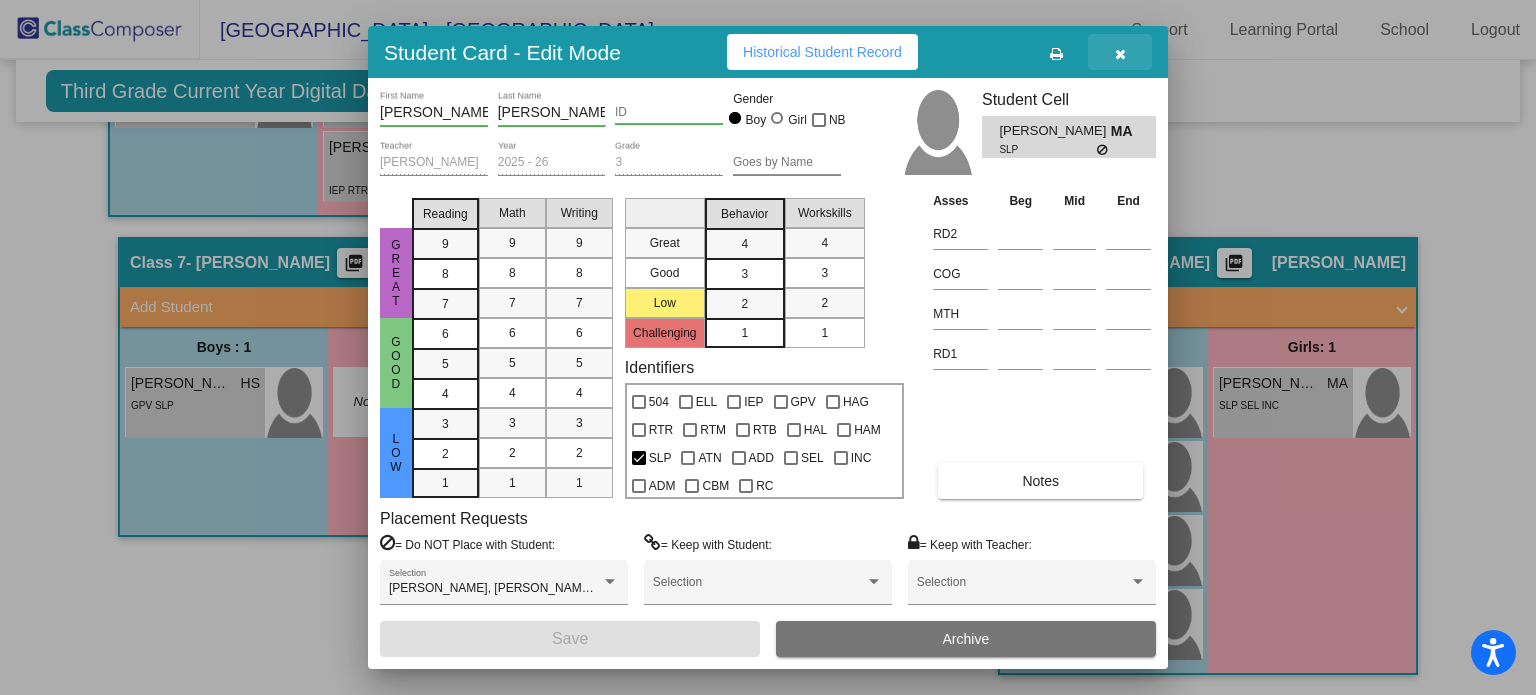 click at bounding box center [1120, 54] 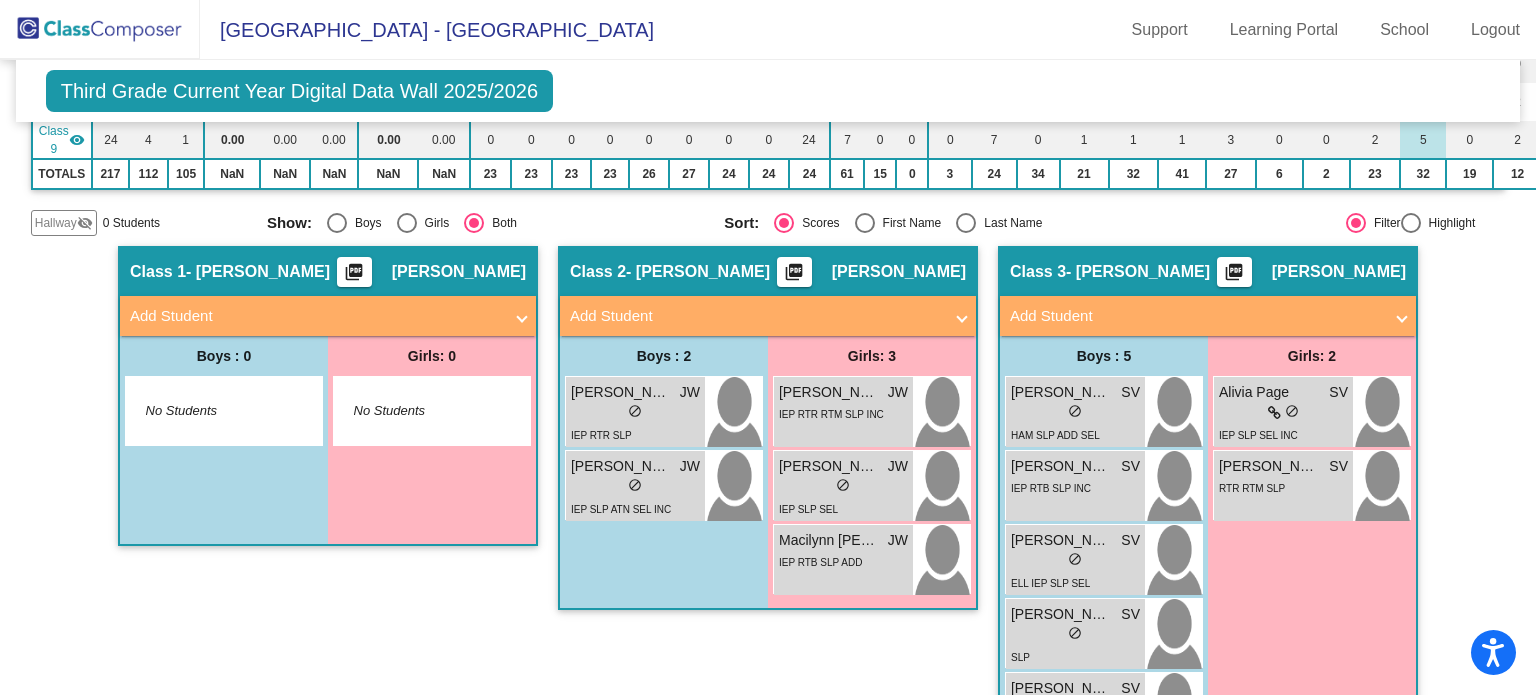 scroll, scrollTop: 511, scrollLeft: 0, axis: vertical 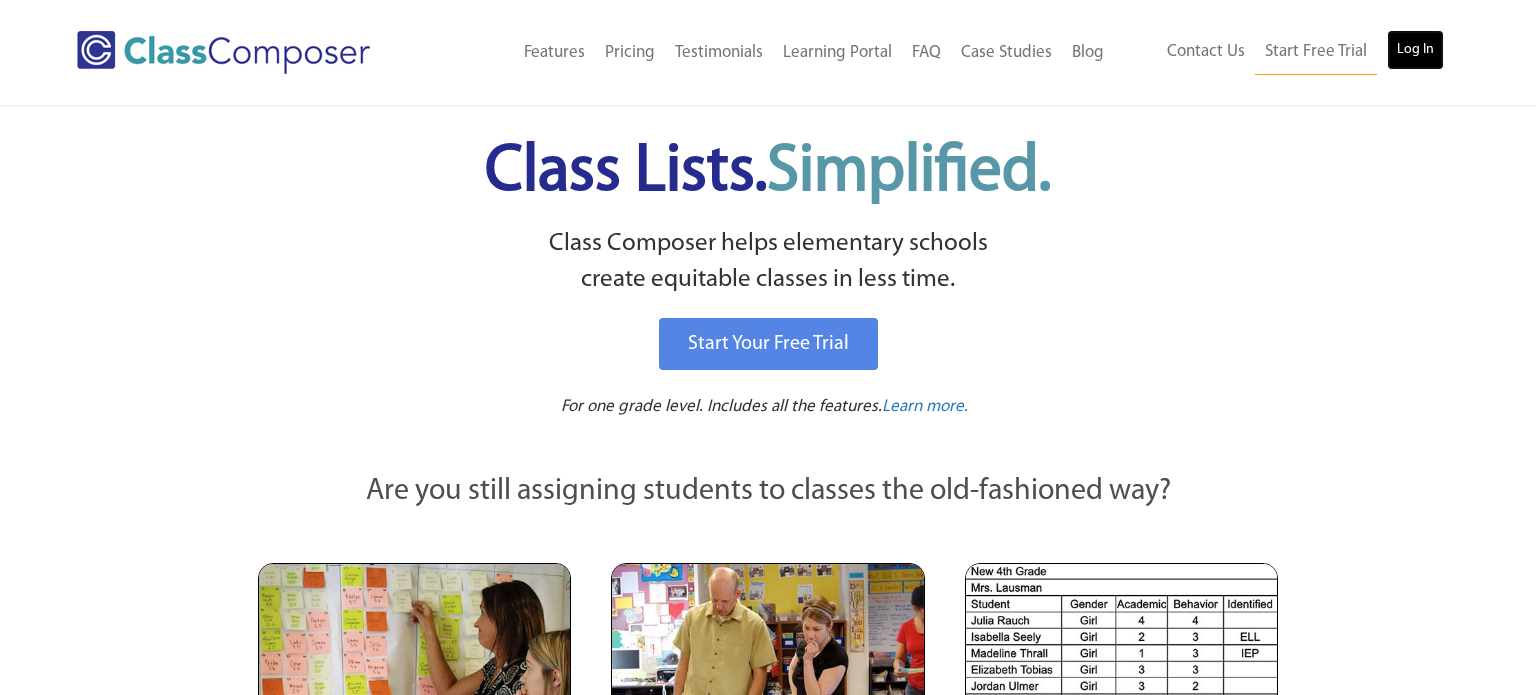 click on "Log In" at bounding box center [1415, 50] 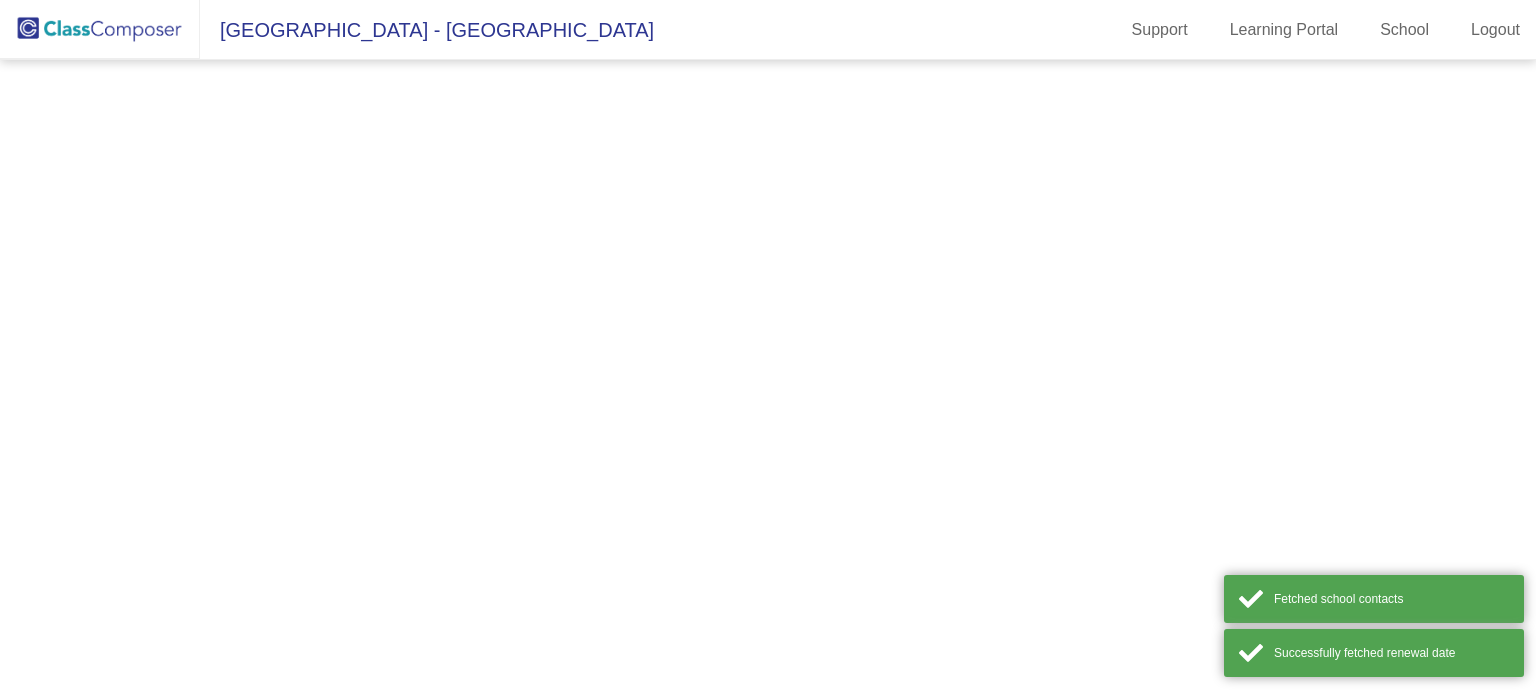 scroll, scrollTop: 0, scrollLeft: 0, axis: both 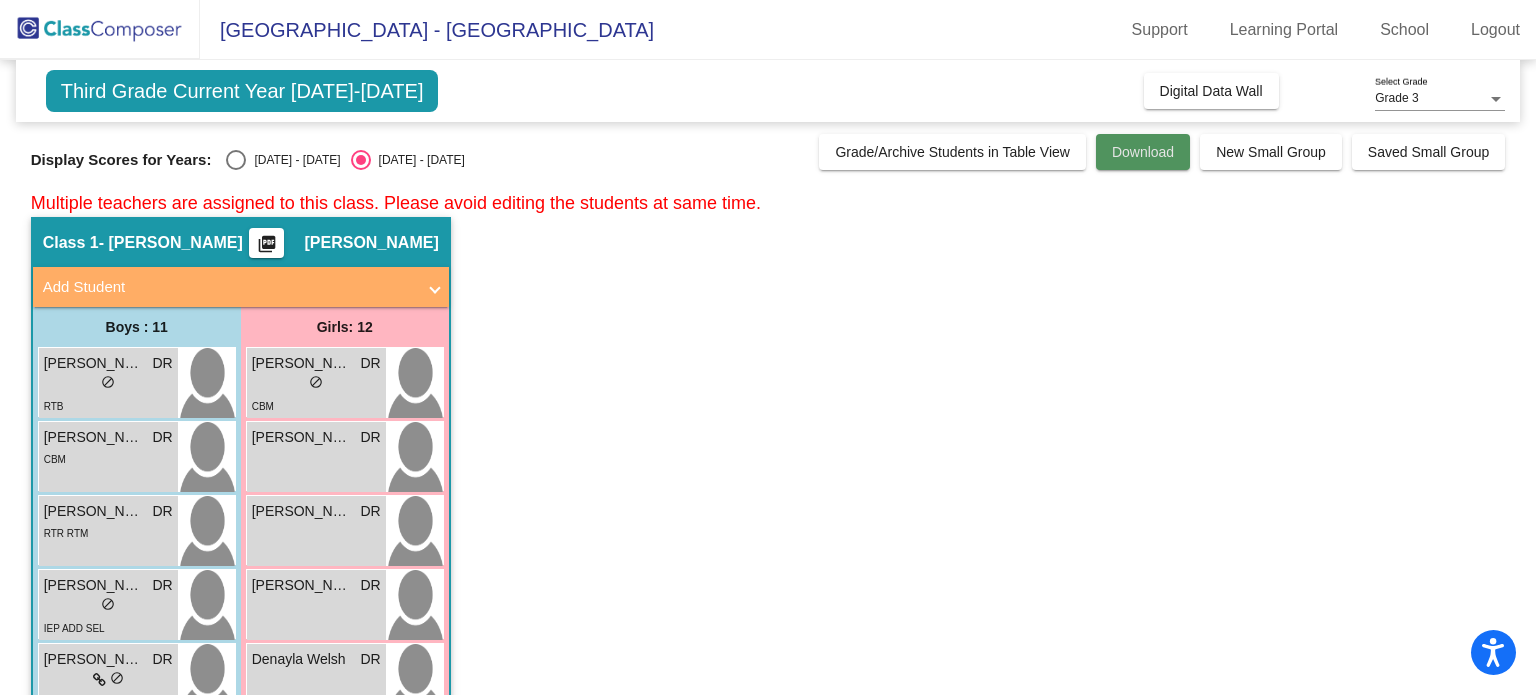 click on "Download" 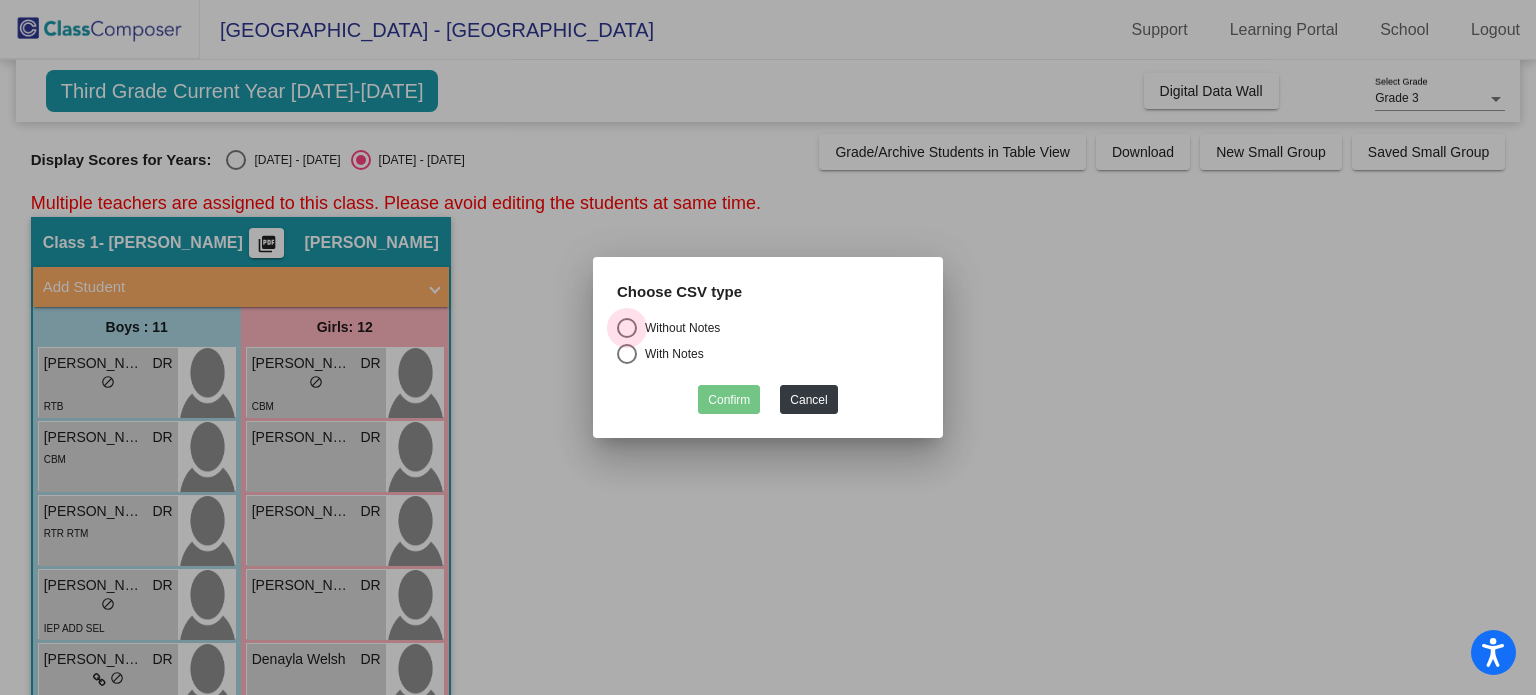 click on "Without Notes" at bounding box center (678, 328) 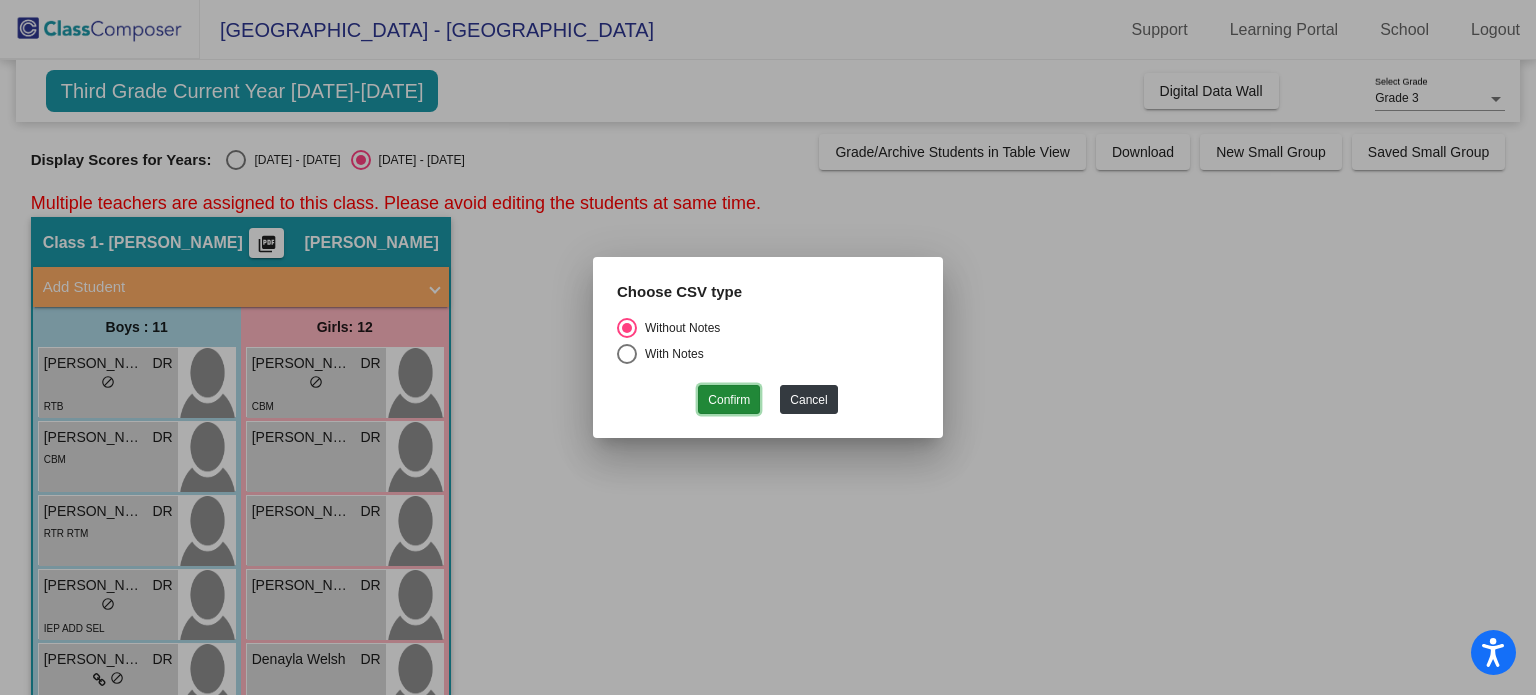 click on "Confirm" at bounding box center [729, 399] 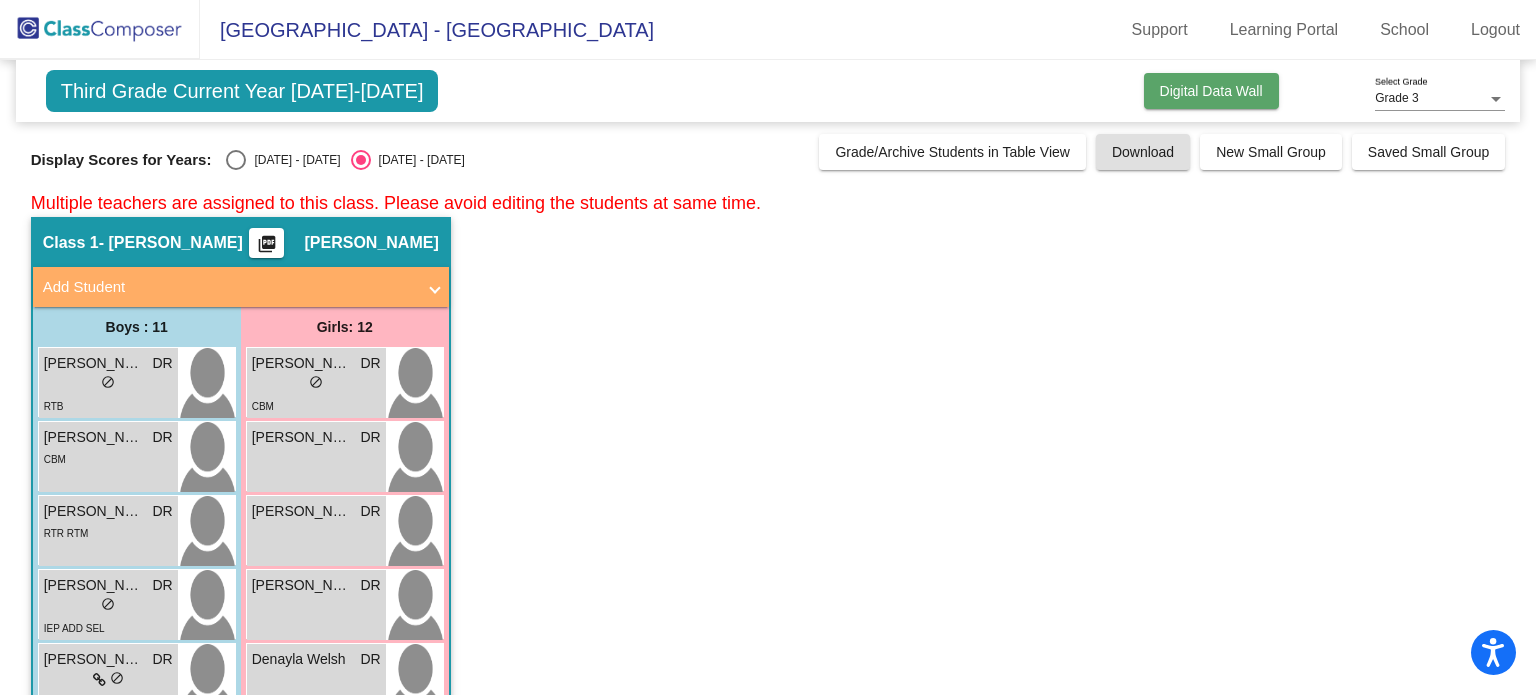 click on "Digital Data Wall" 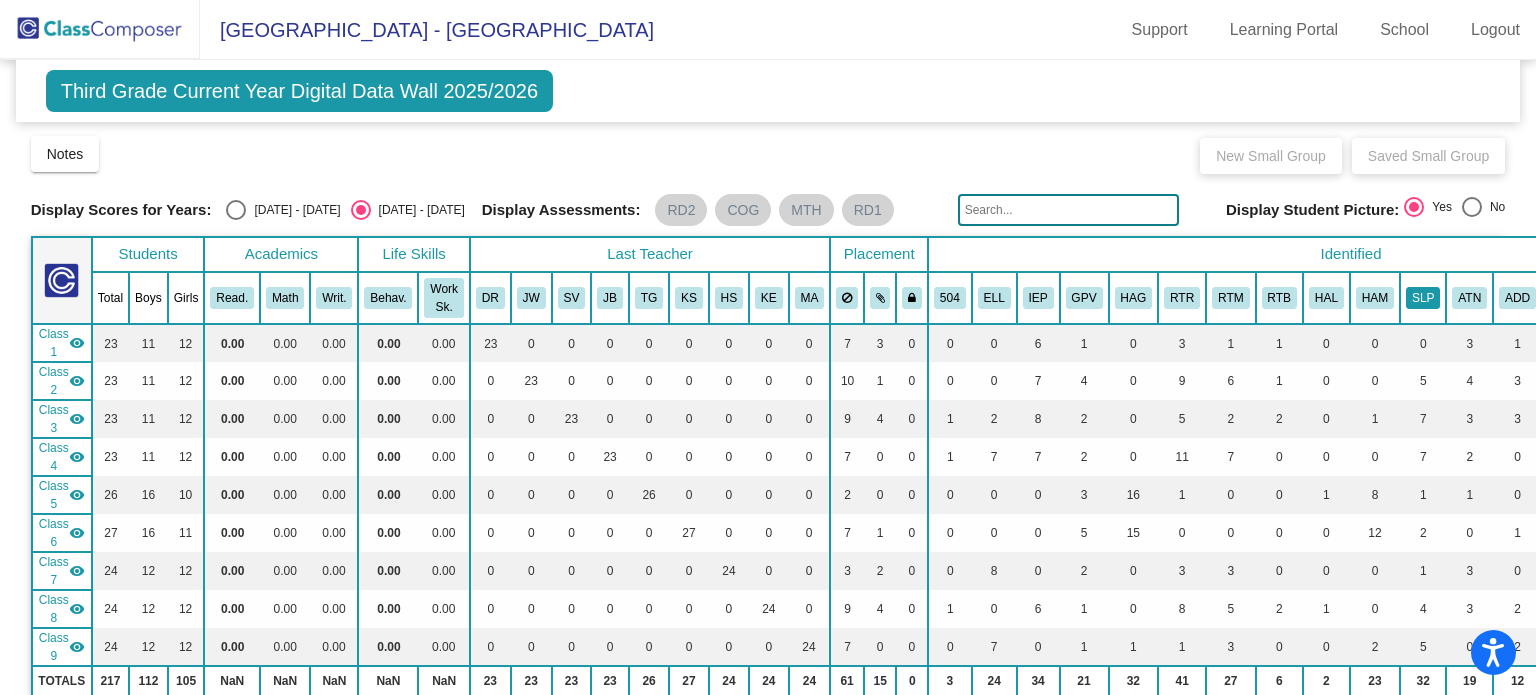 click on "SLP" 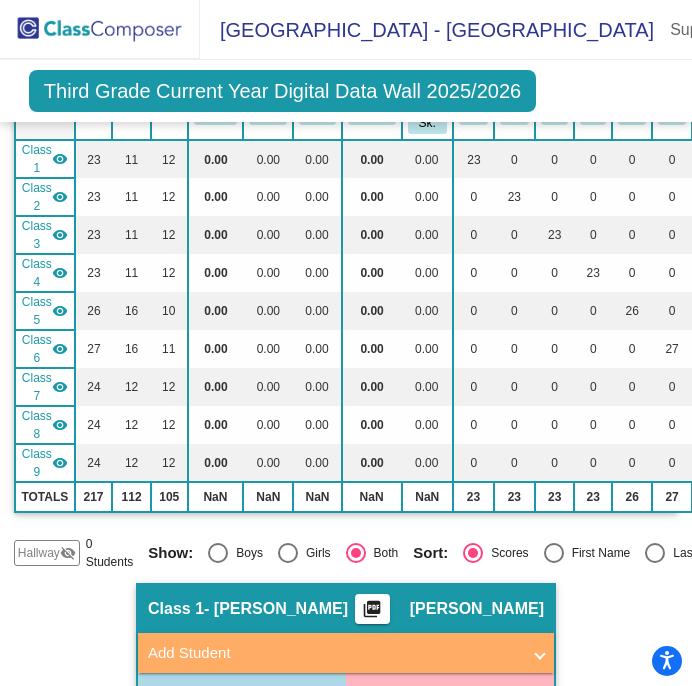 scroll, scrollTop: 300, scrollLeft: 0, axis: vertical 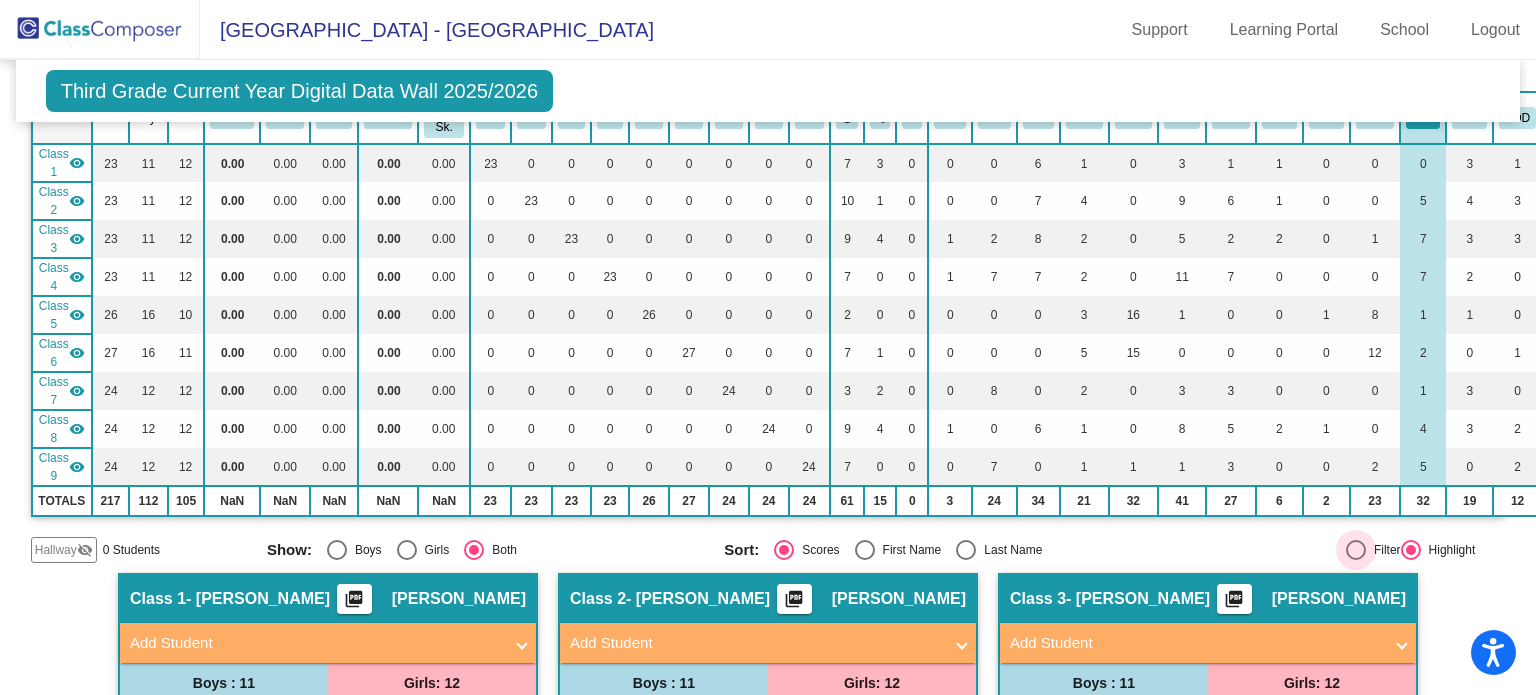 drag, startPoint x: 1341, startPoint y: 546, endPoint x: 1368, endPoint y: 523, distance: 35.468296 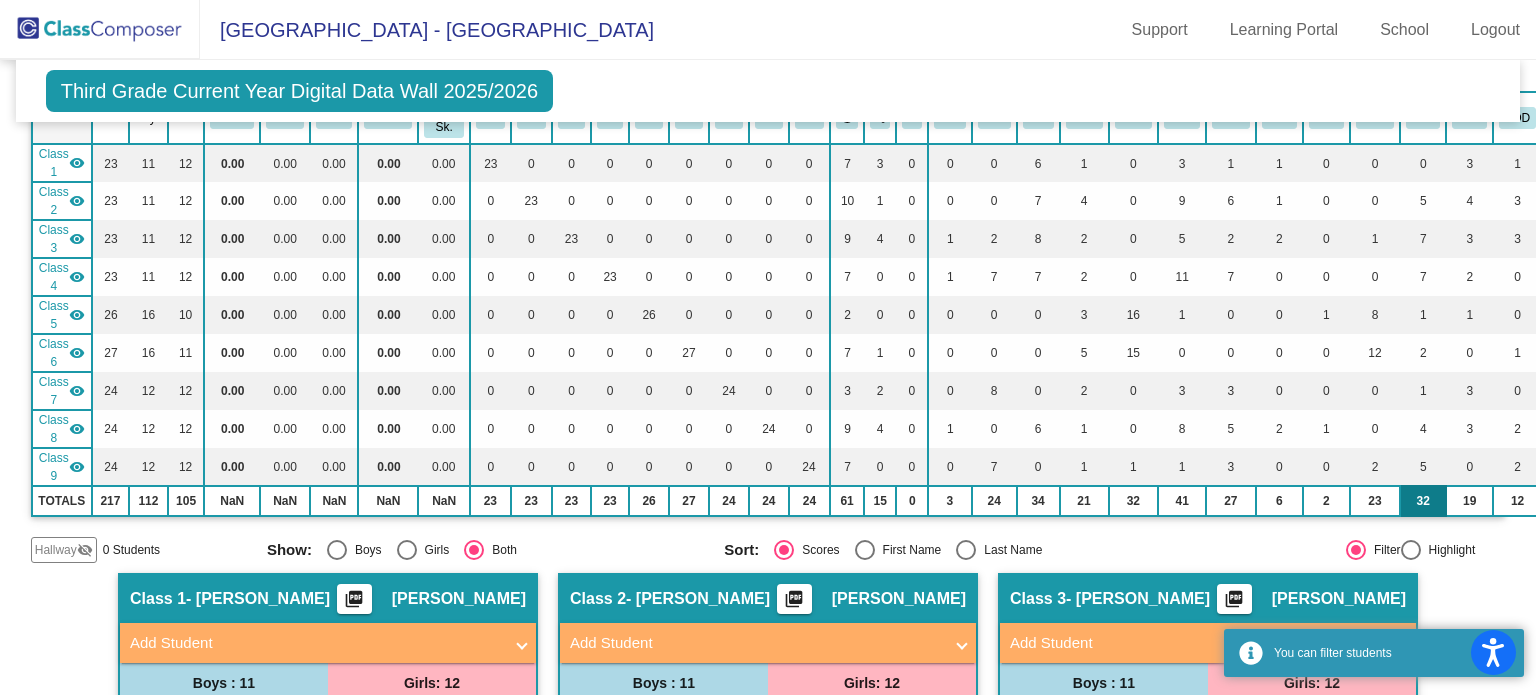 click on "32" 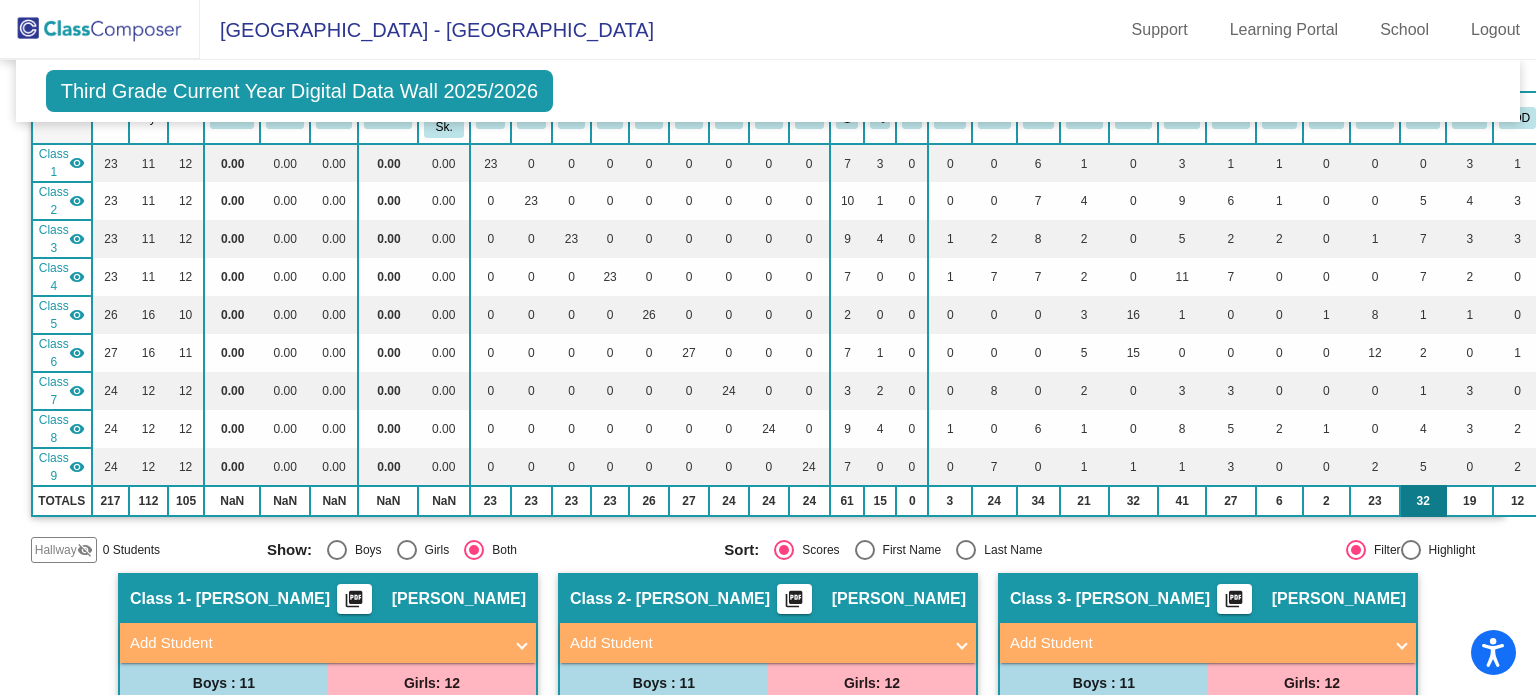 click on "32" 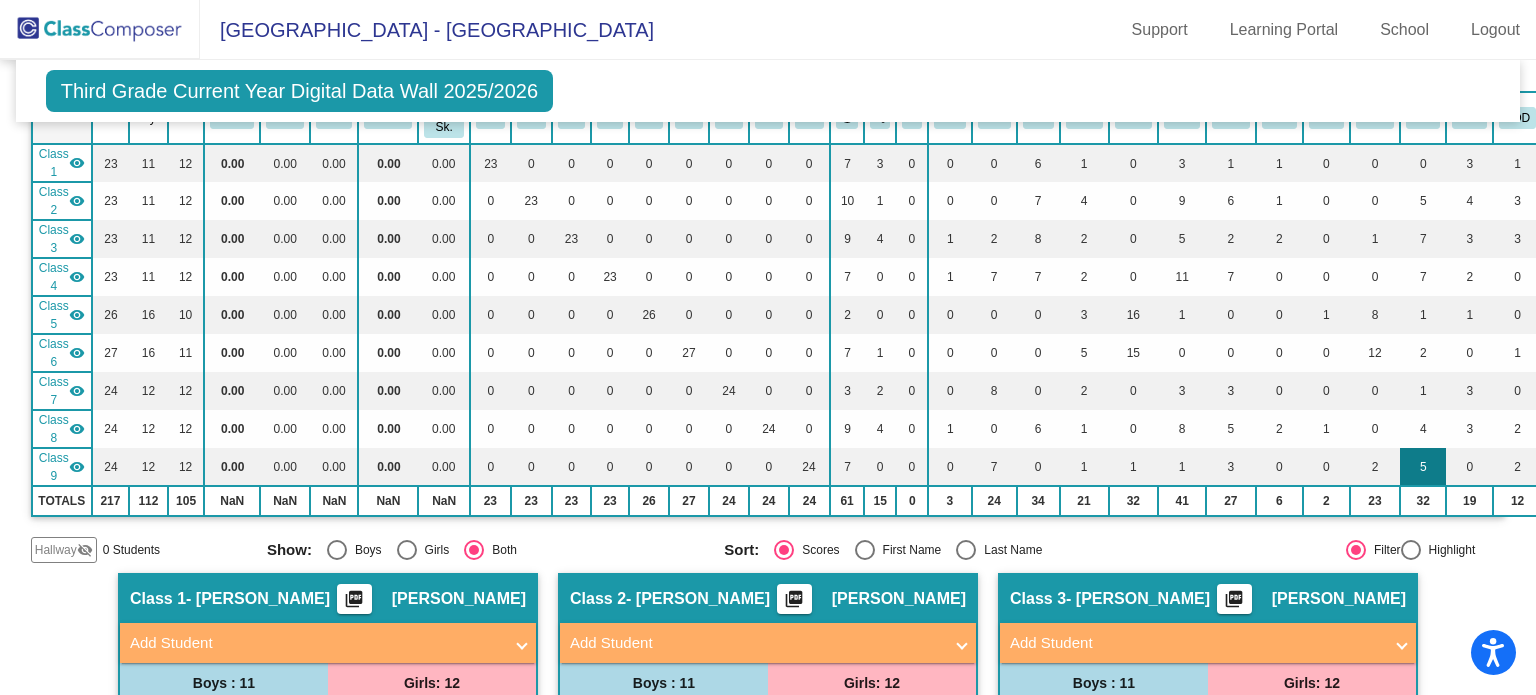 click on "5" 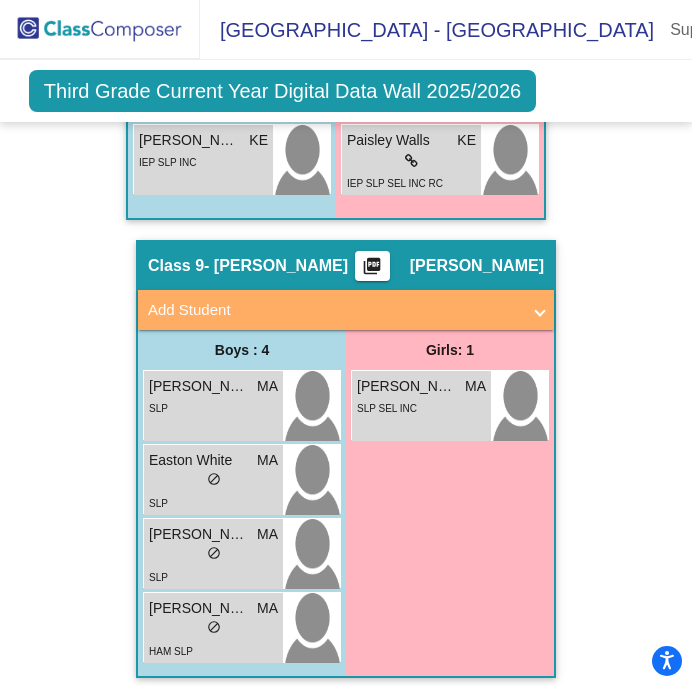 scroll, scrollTop: 3624, scrollLeft: 0, axis: vertical 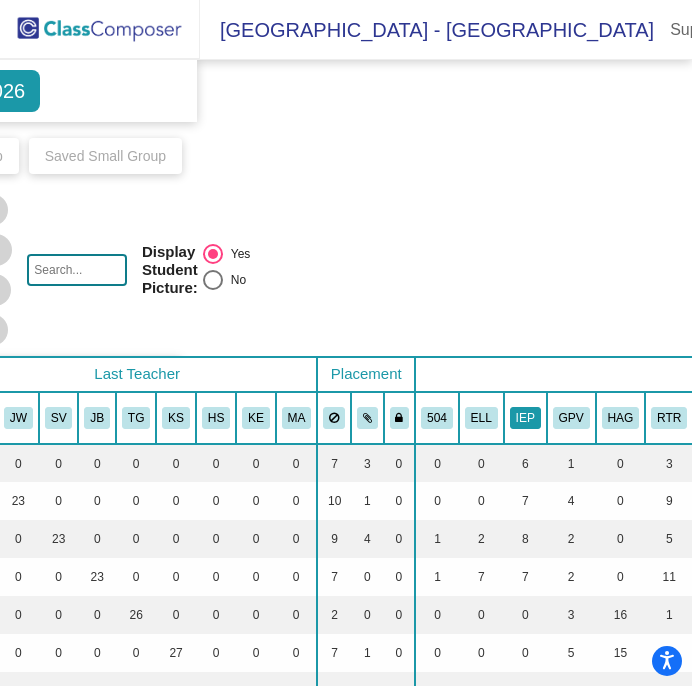 click on "IEP" 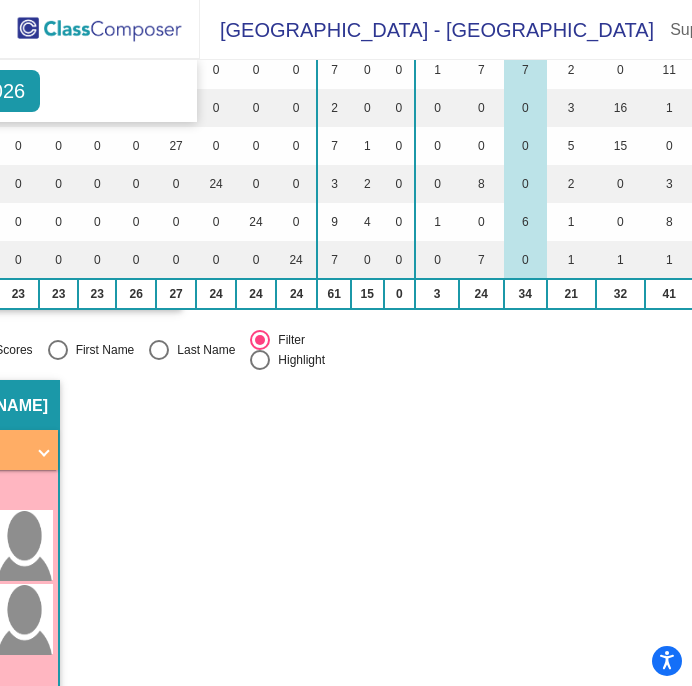 scroll, scrollTop: 702, scrollLeft: 496, axis: both 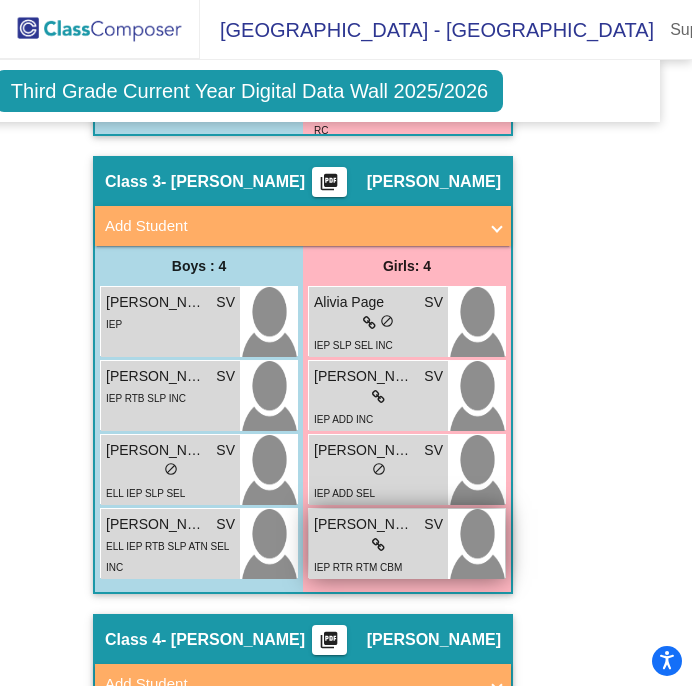 click on "lock do_not_disturb_alt" at bounding box center [378, 545] 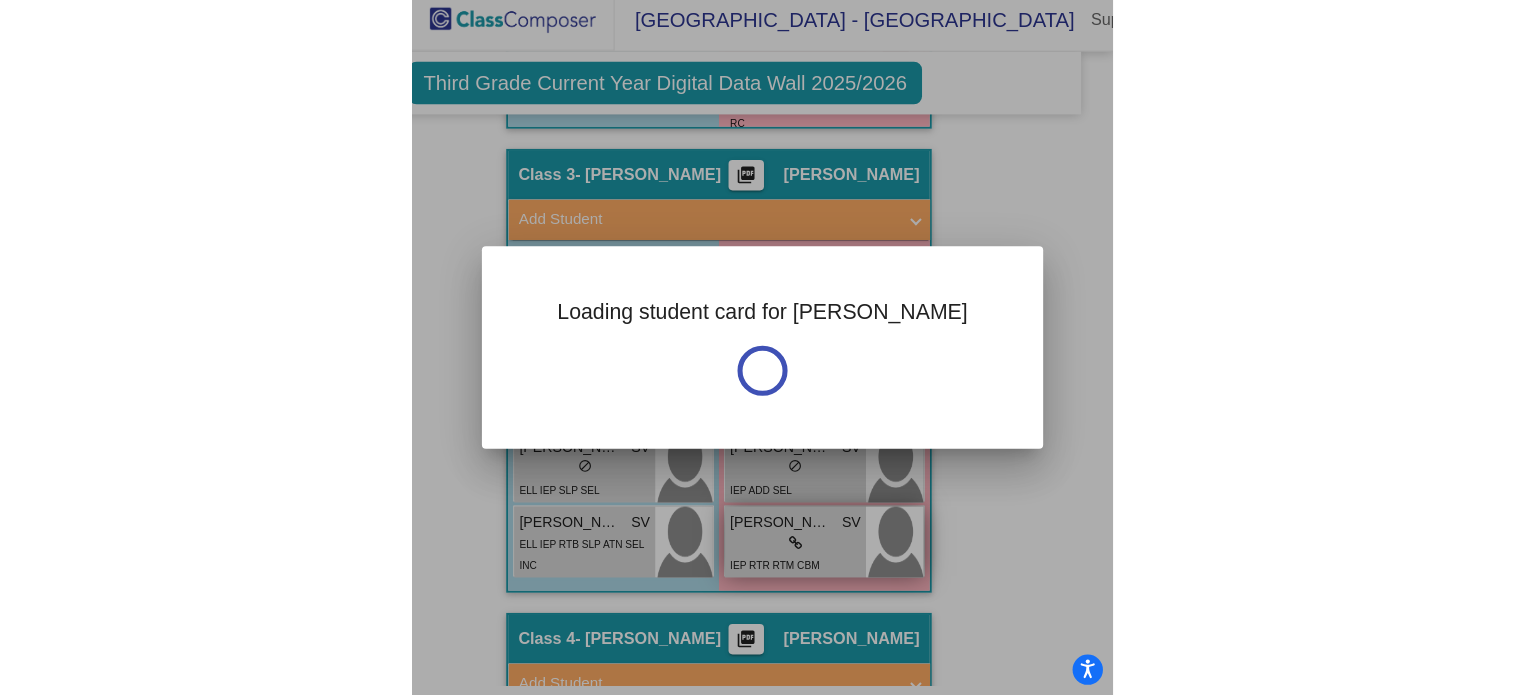 scroll, scrollTop: 0, scrollLeft: 0, axis: both 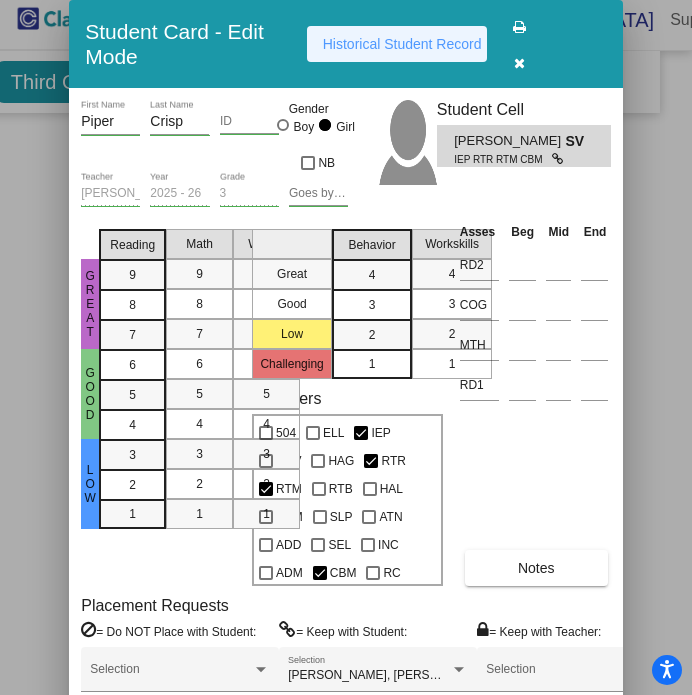 click on "Historical Student Record" at bounding box center (402, 44) 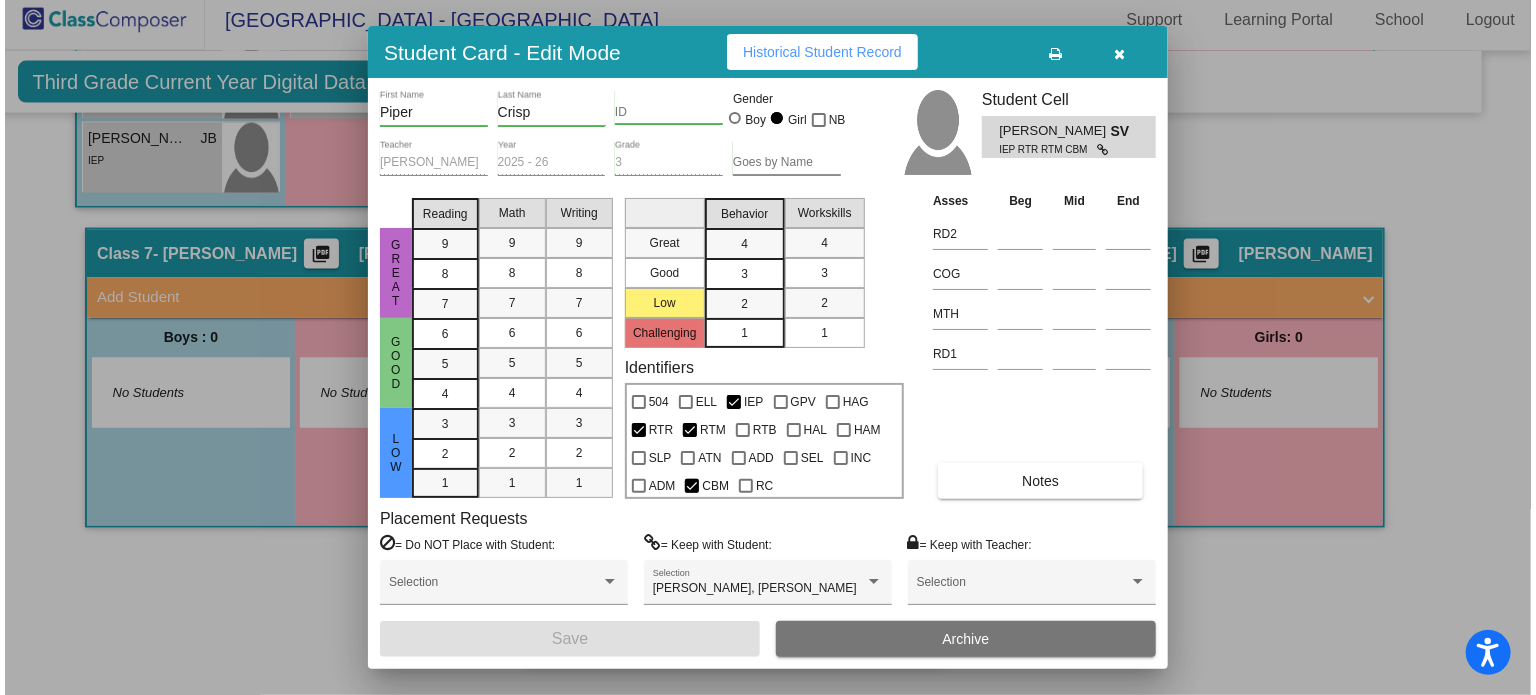scroll, scrollTop: 1055, scrollLeft: 33, axis: both 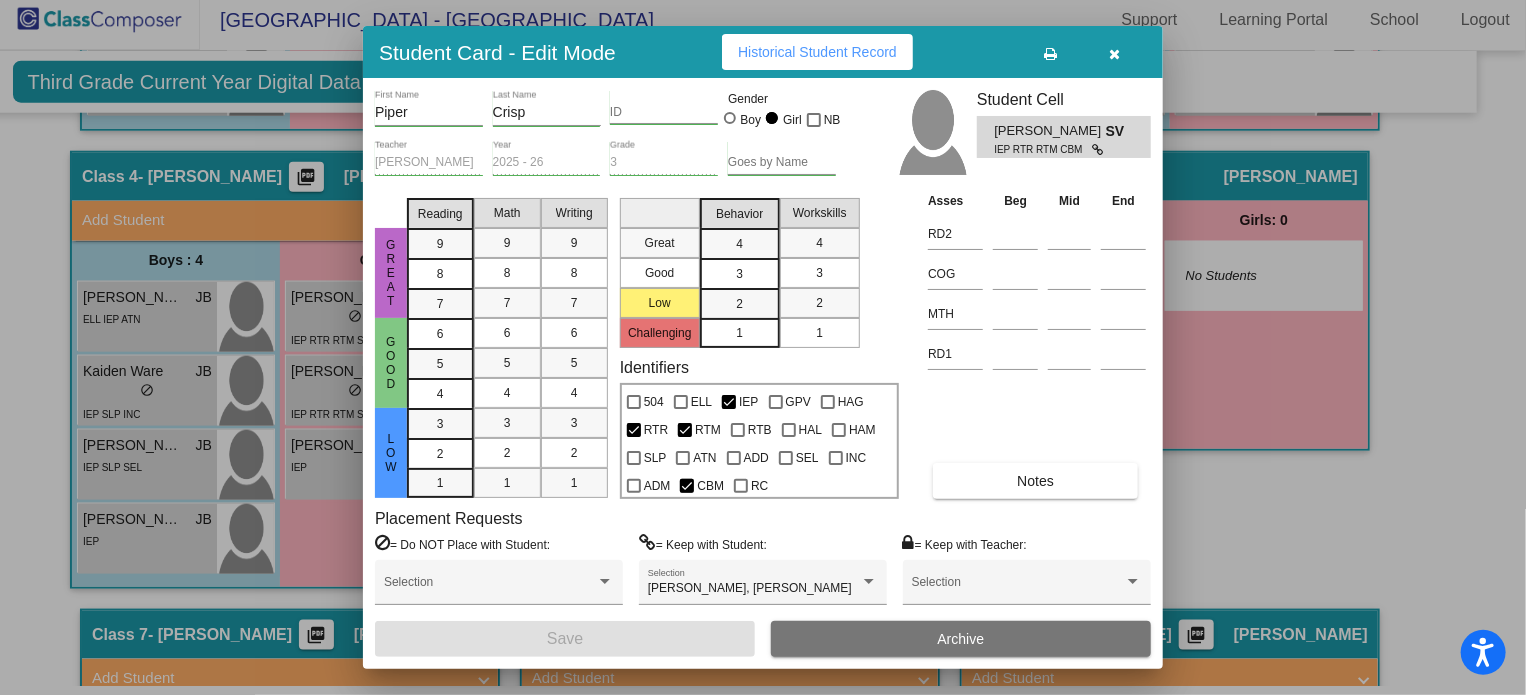click at bounding box center [1115, 52] 